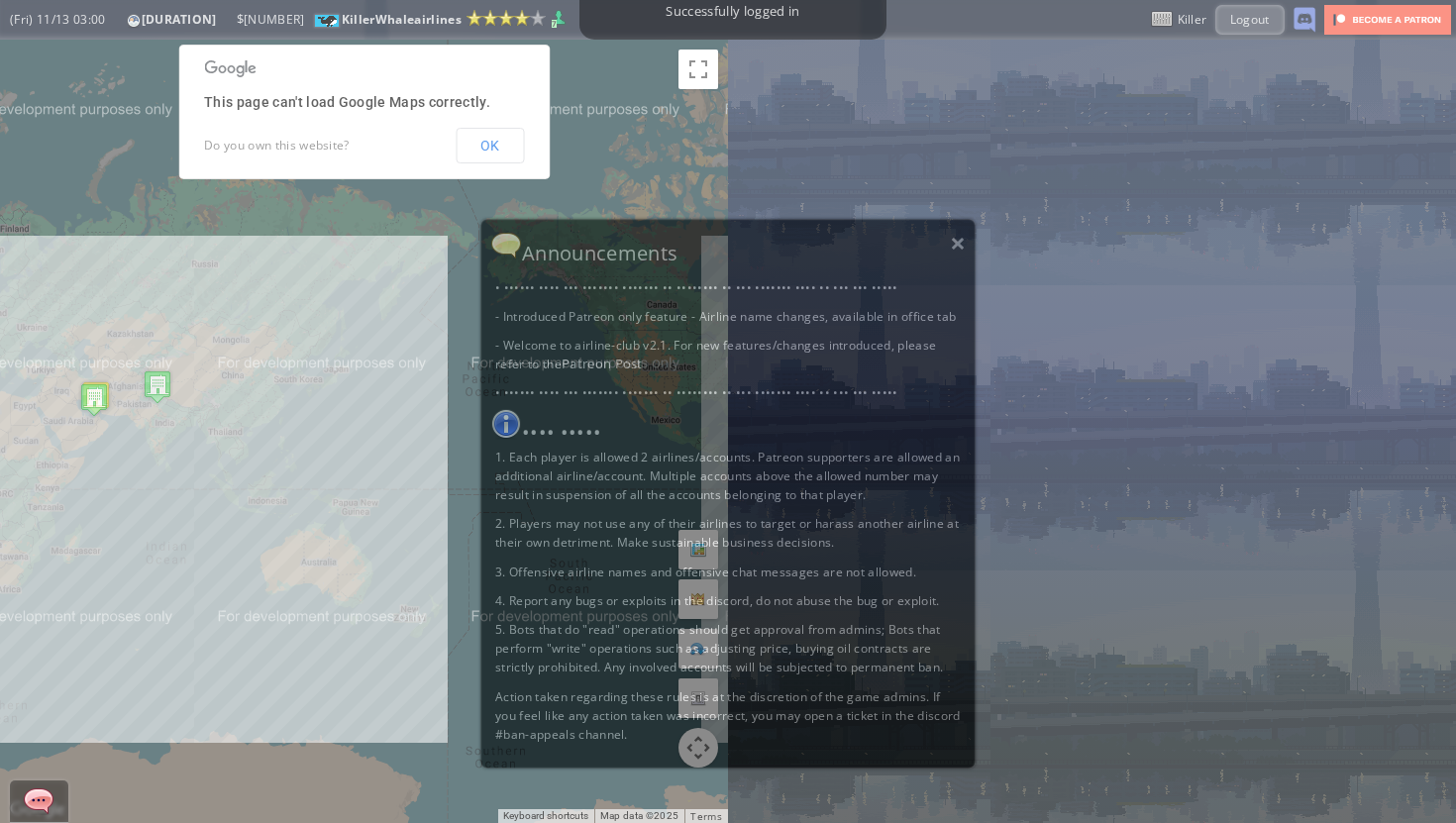 scroll, scrollTop: 0, scrollLeft: 0, axis: both 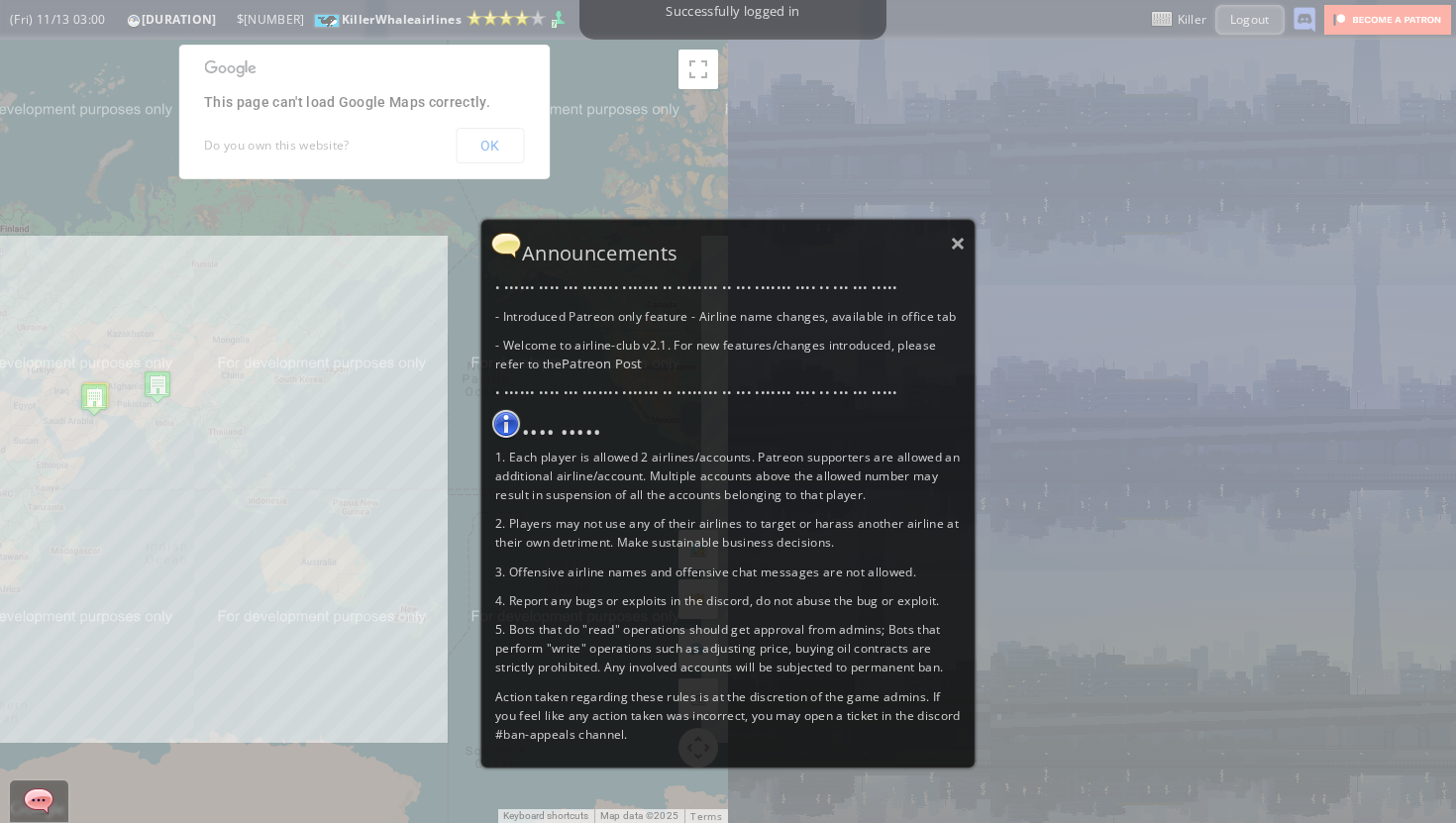 click on ">>
Announcements
- Please join our Discord channel by clicking on the Discord logo on the top right
- Introduced Patreon only feature - Airline name changes, available in office tab
- Welcome to airline-club v2.1. For new features/changes introduced, please refer to the  Patreon Post
- Please join our Discord channel by clicking on the Discord logo on the top right
Game rules
1. Each player is allowed 2 airlines/accounts. Patreon supporters are allowed an additional airline/account. Multiple accounts above the allowed number may result in suspension of all the accounts belonging to that player.
2. Players may not use any of their airlines to target or harass another airline at their own detriment. Make sustainable business decisions.
3. Offensive airline names and offensive chat messages are not allowed.
4. Report any bugs or exploits in the discord, do not abuse the bug or exploit." at bounding box center (728, 411) 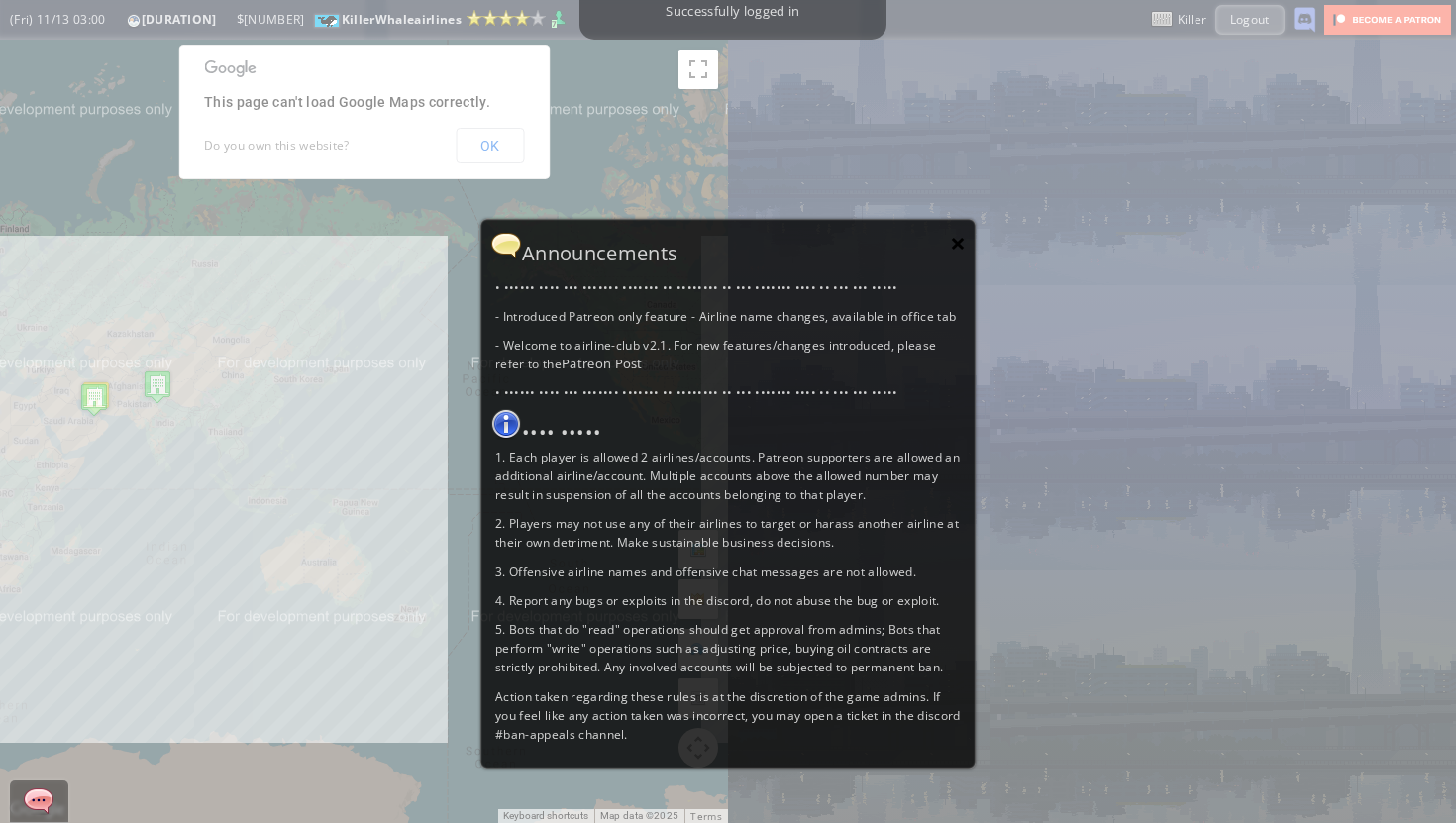 click on "×" at bounding box center [958, 243] 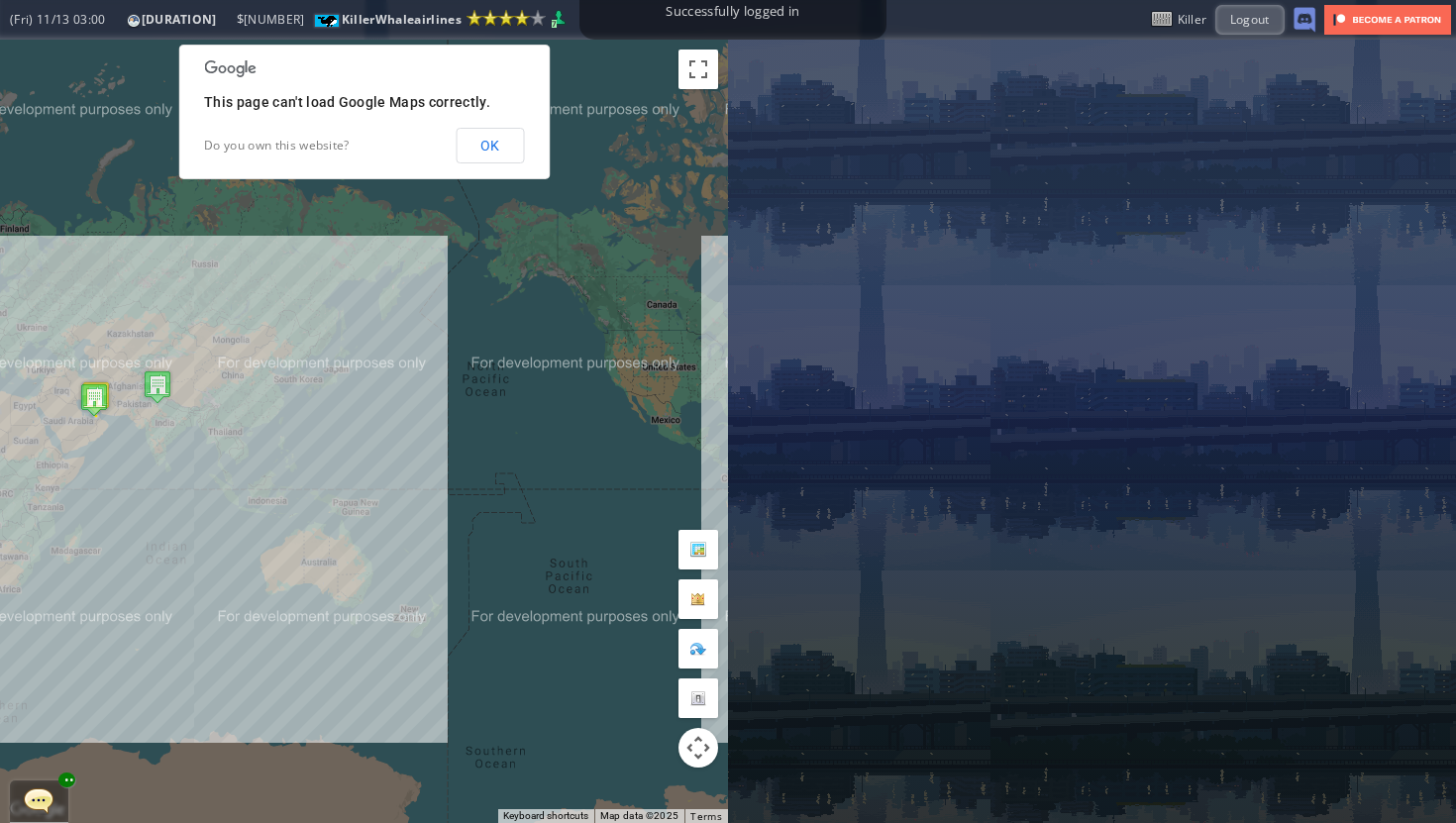 click on "This page can't load Google Maps correctly. Do you own this website? OK" at bounding box center (364, 112) 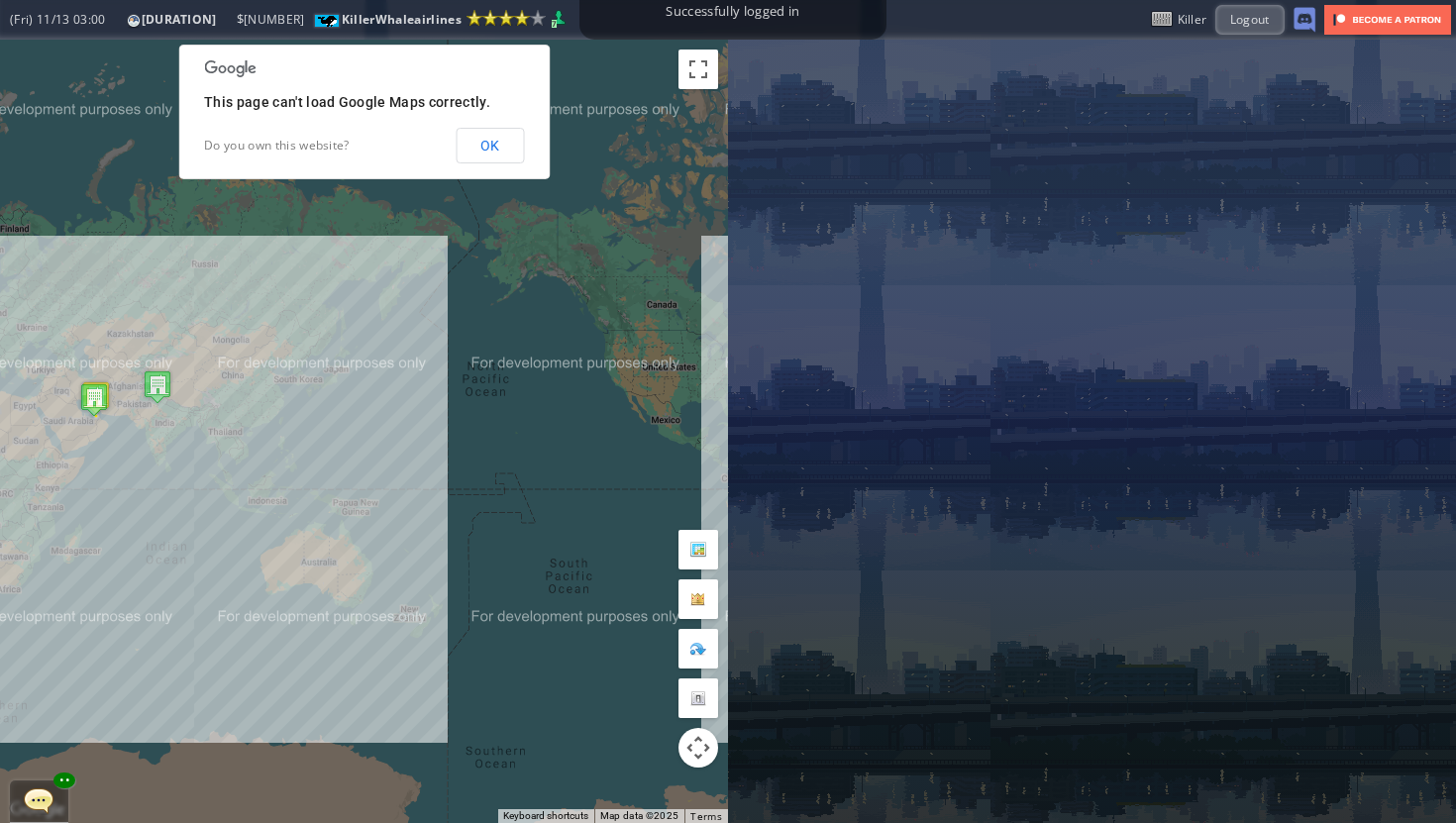 click on "OK" at bounding box center (0, 0) 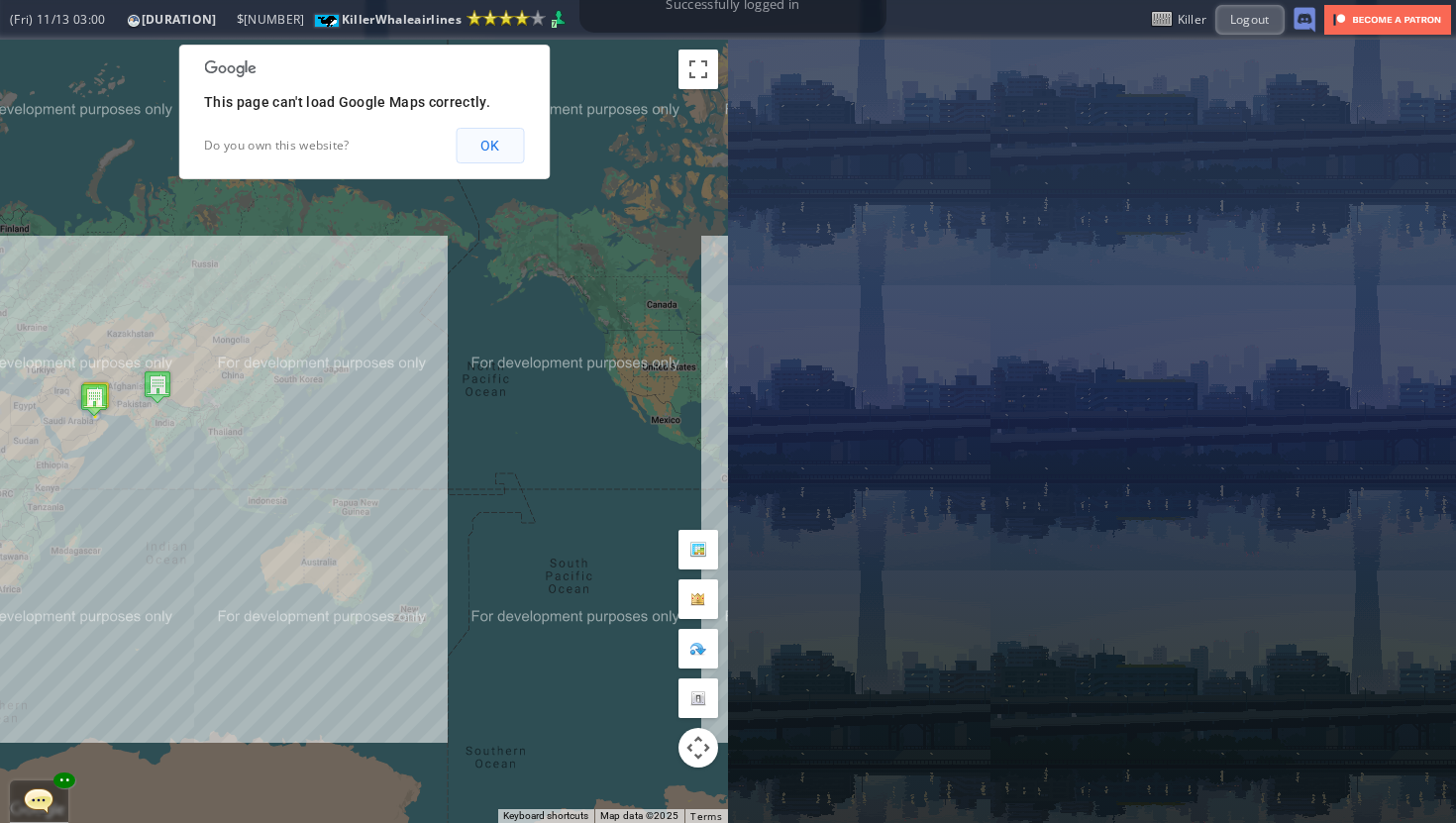 click on "OK" at bounding box center [489, 146] 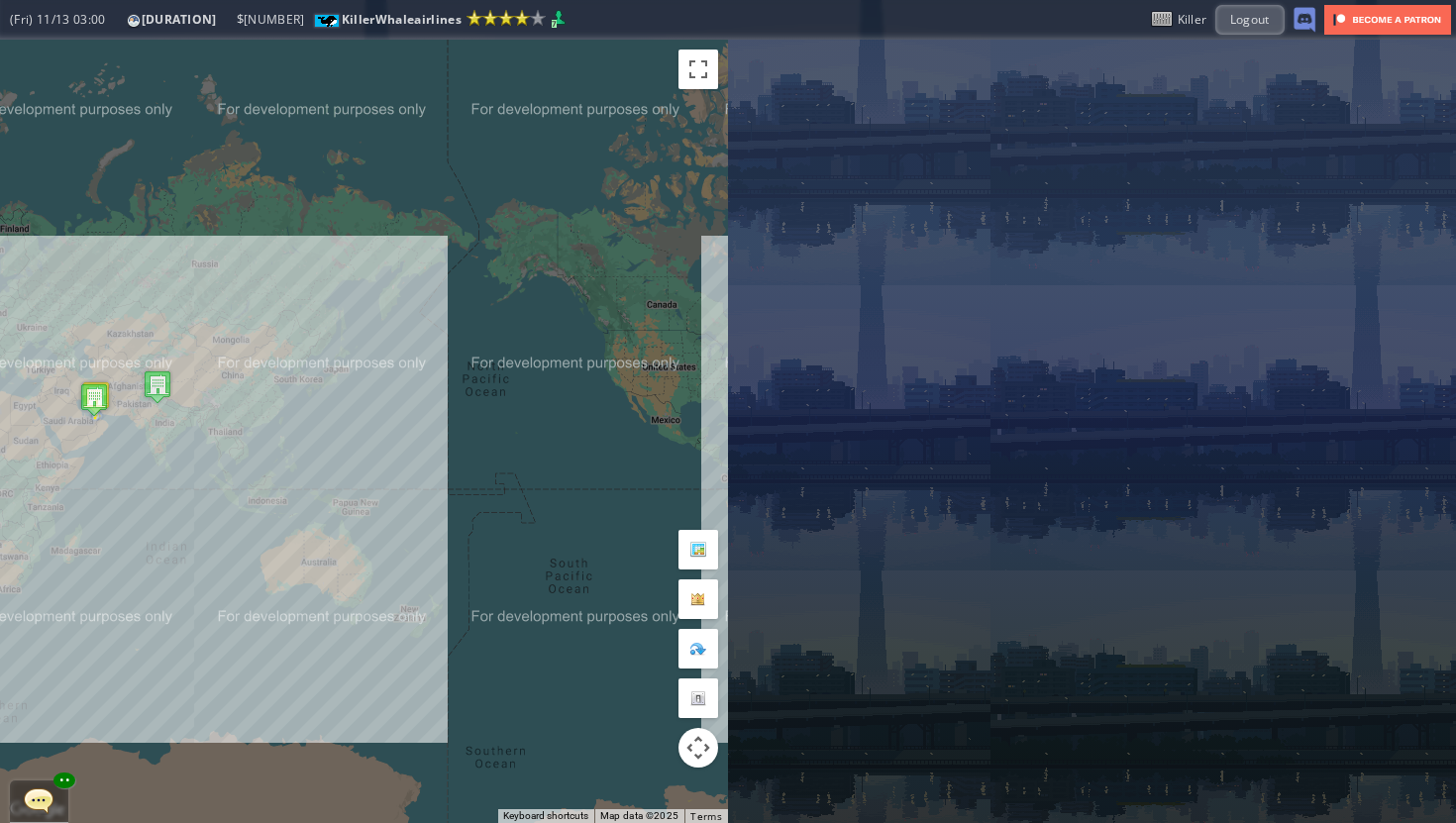 drag, startPoint x: 133, startPoint y: 322, endPoint x: 263, endPoint y: 322, distance: 130 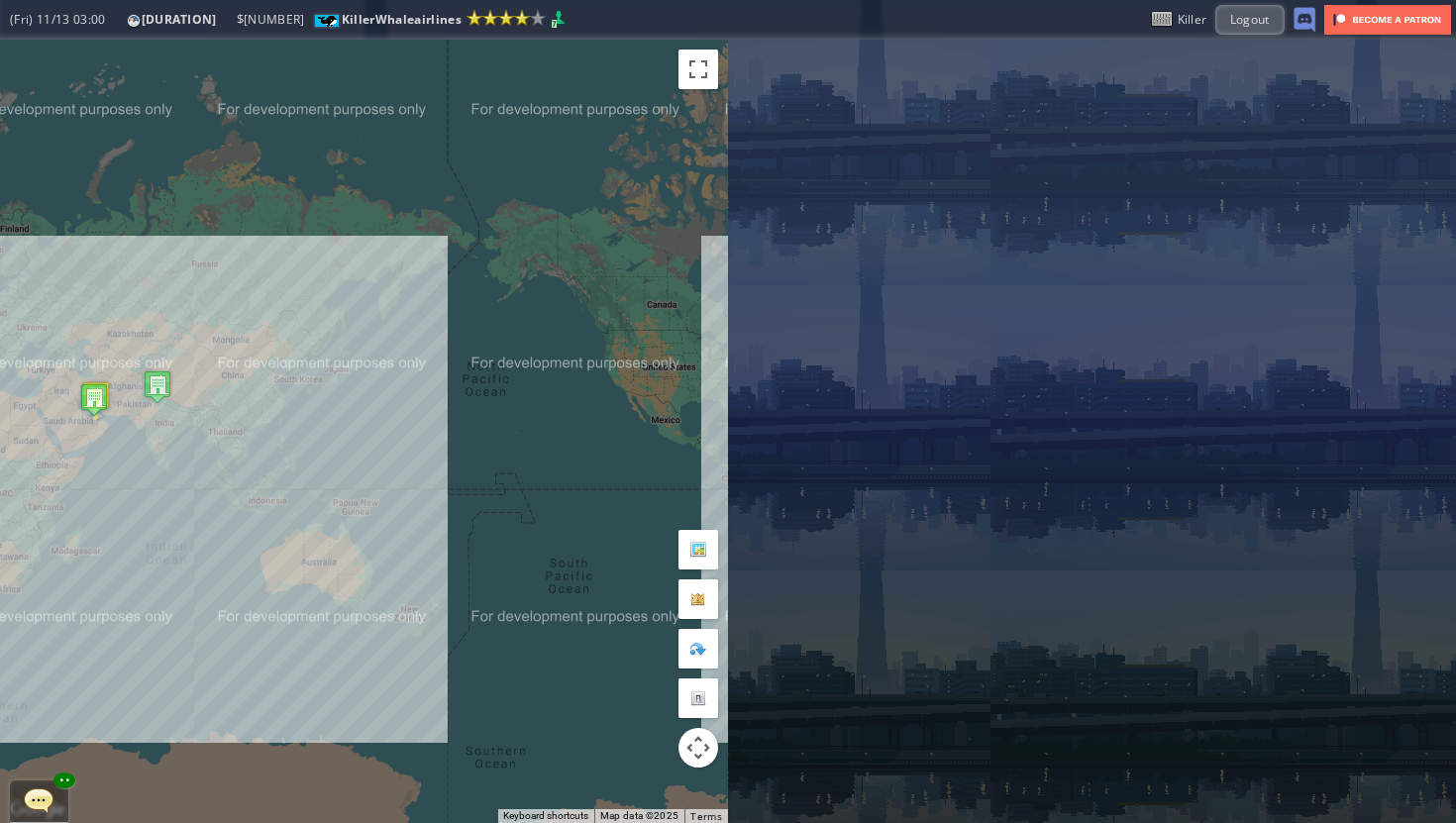 click on "To navigate, press the arrow keys." at bounding box center (364, 431) 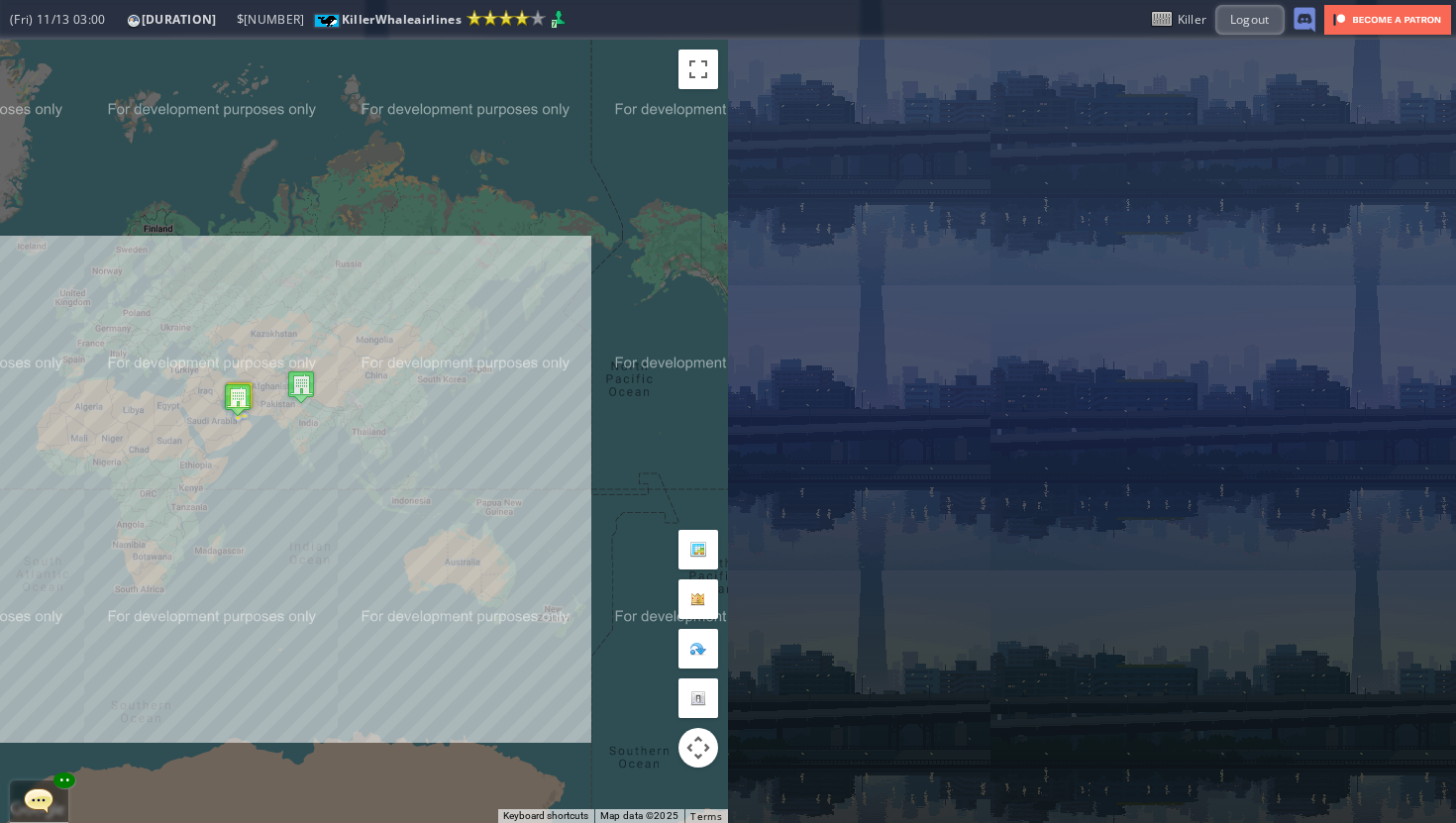 click at bounding box center [240, 397] 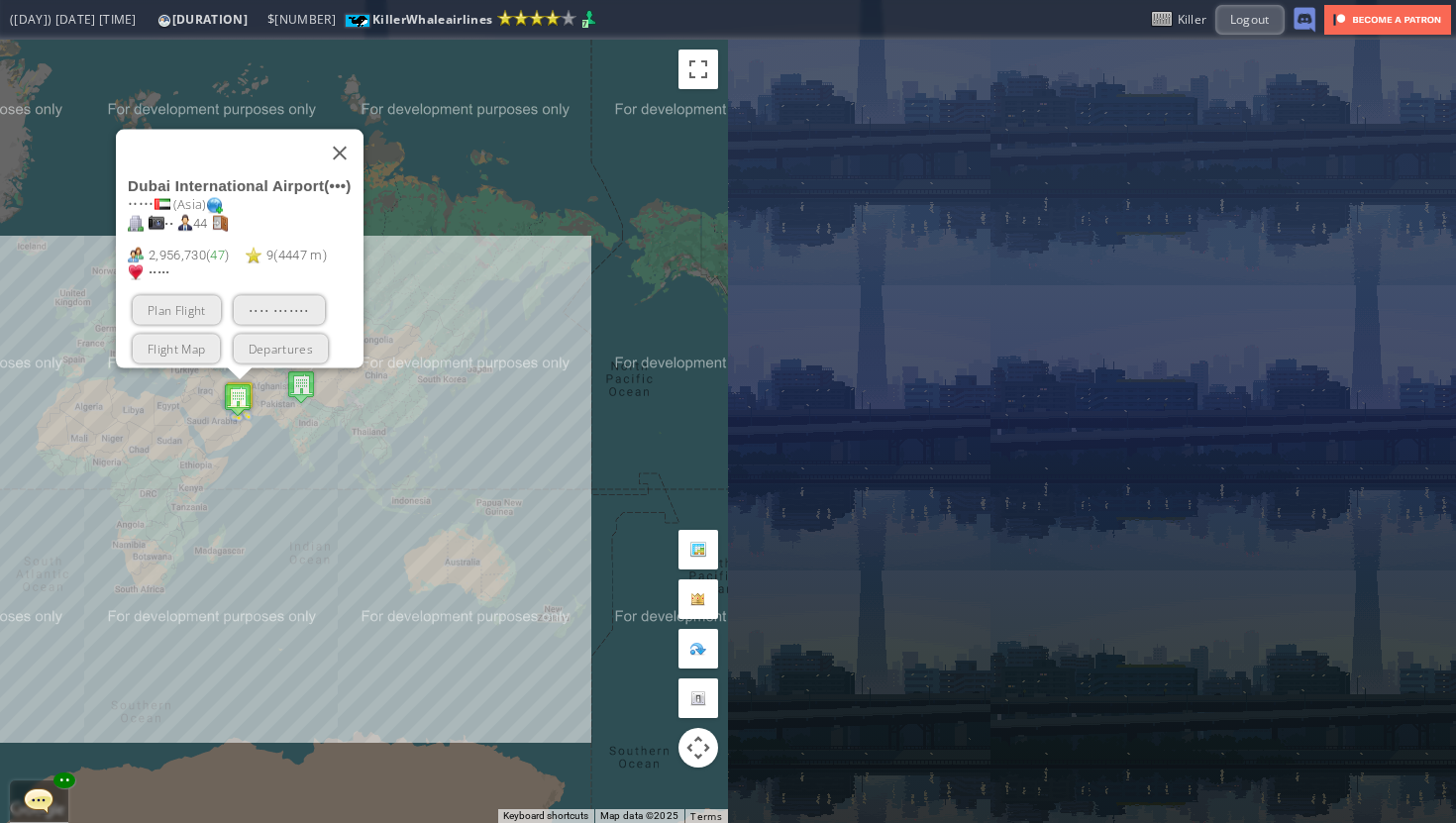 click on "To navigate, press the arrow keys.
[AIRPORT]  ( DXB )
Dubai  ( Asia )
39 44
2,956,730  ( 47 )
9  ( 4447 m )
23.65
Plan Flight
View Airport
Flight Map
Departures" at bounding box center (364, 431) 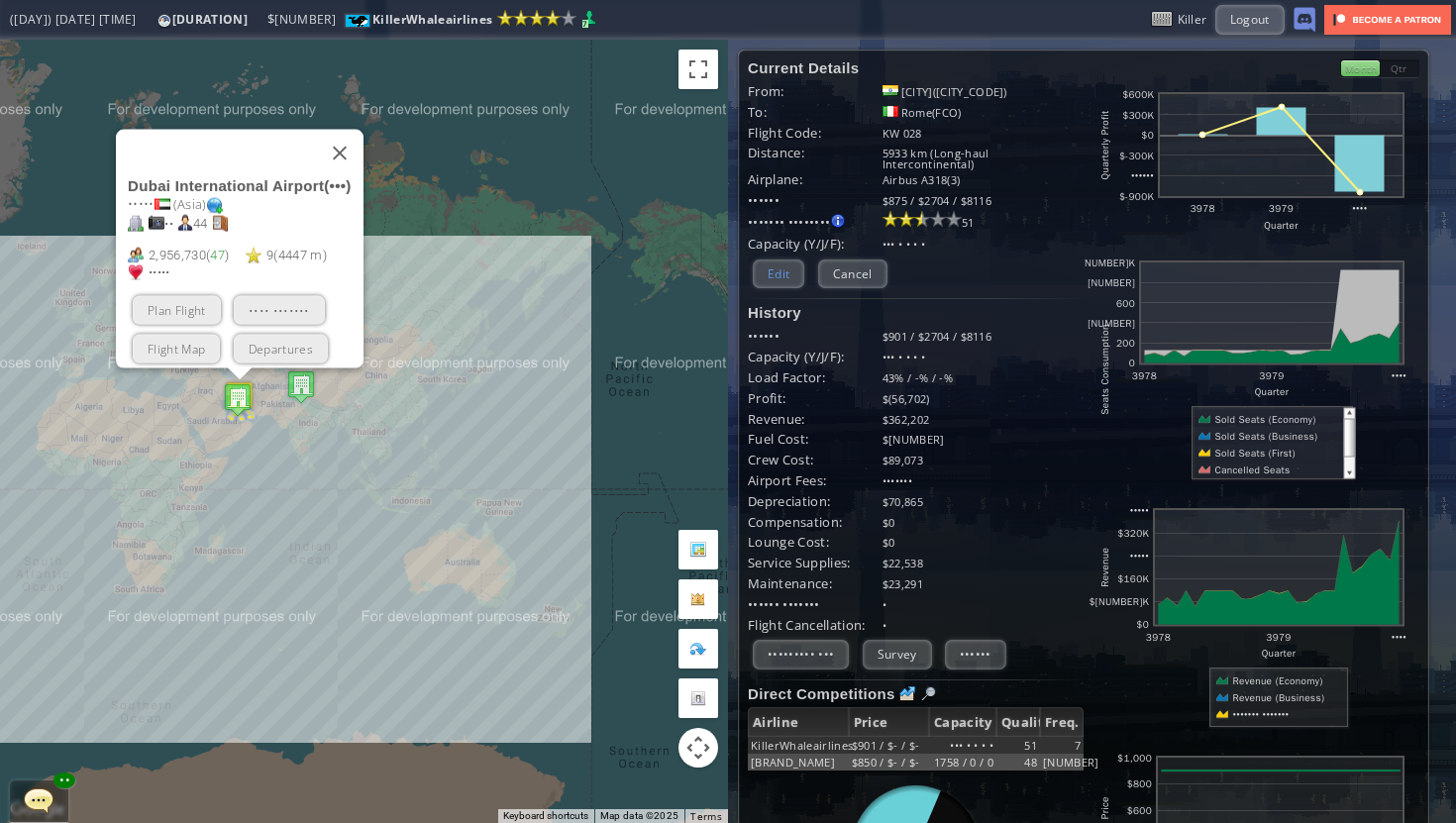 click on "Edit" at bounding box center [779, 273] 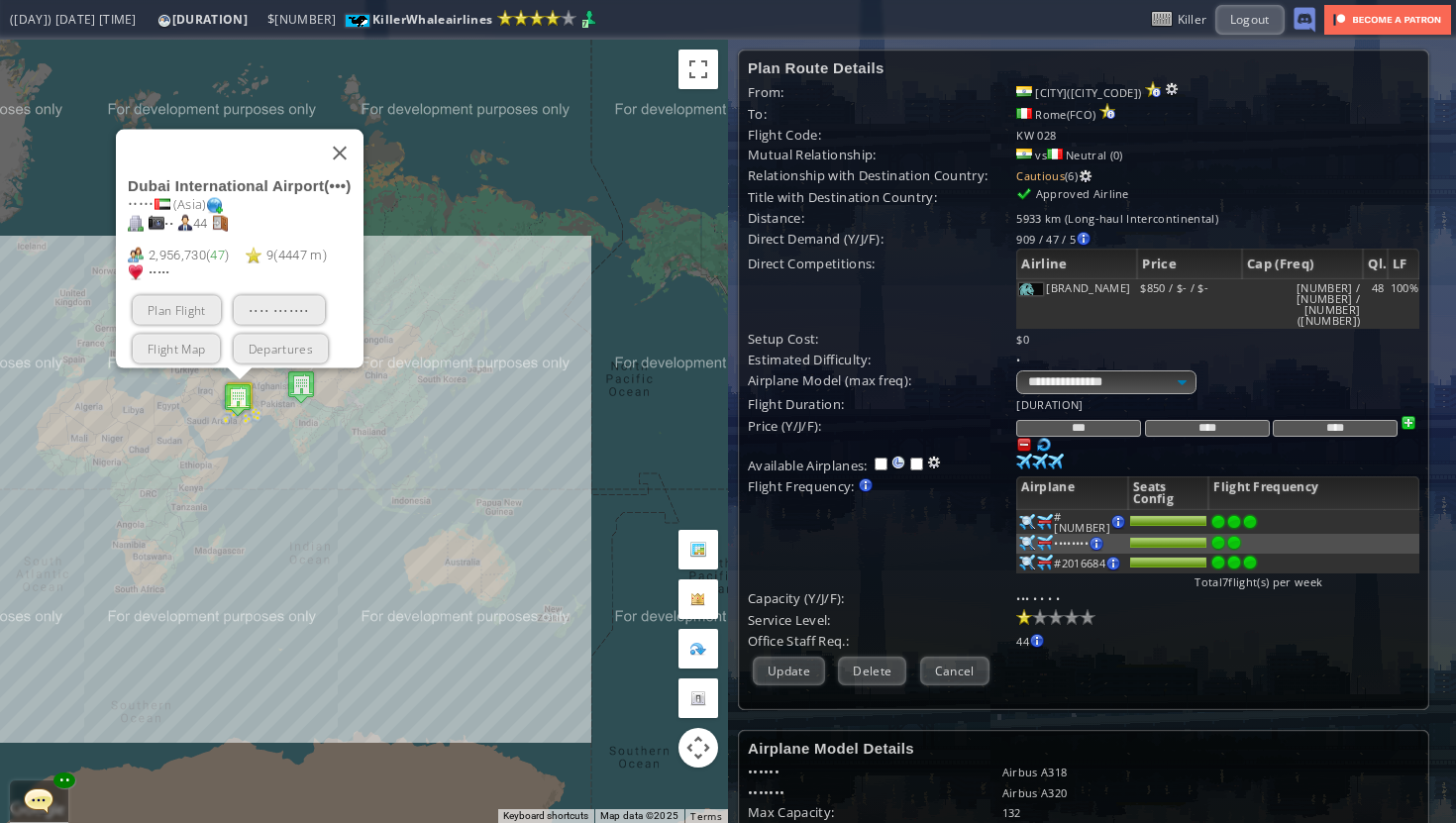 click at bounding box center (1250, 522) 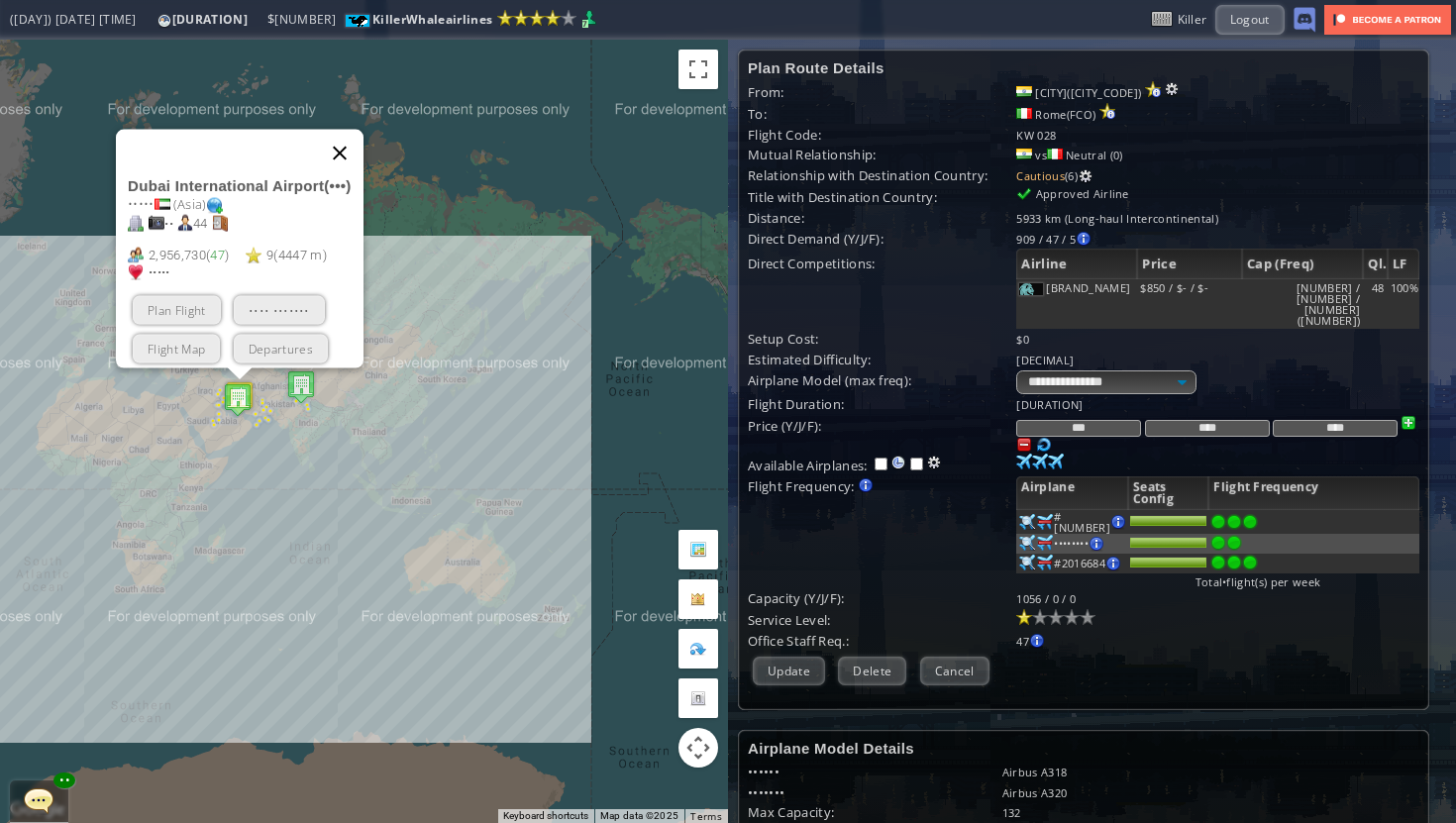 click at bounding box center [340, 153] 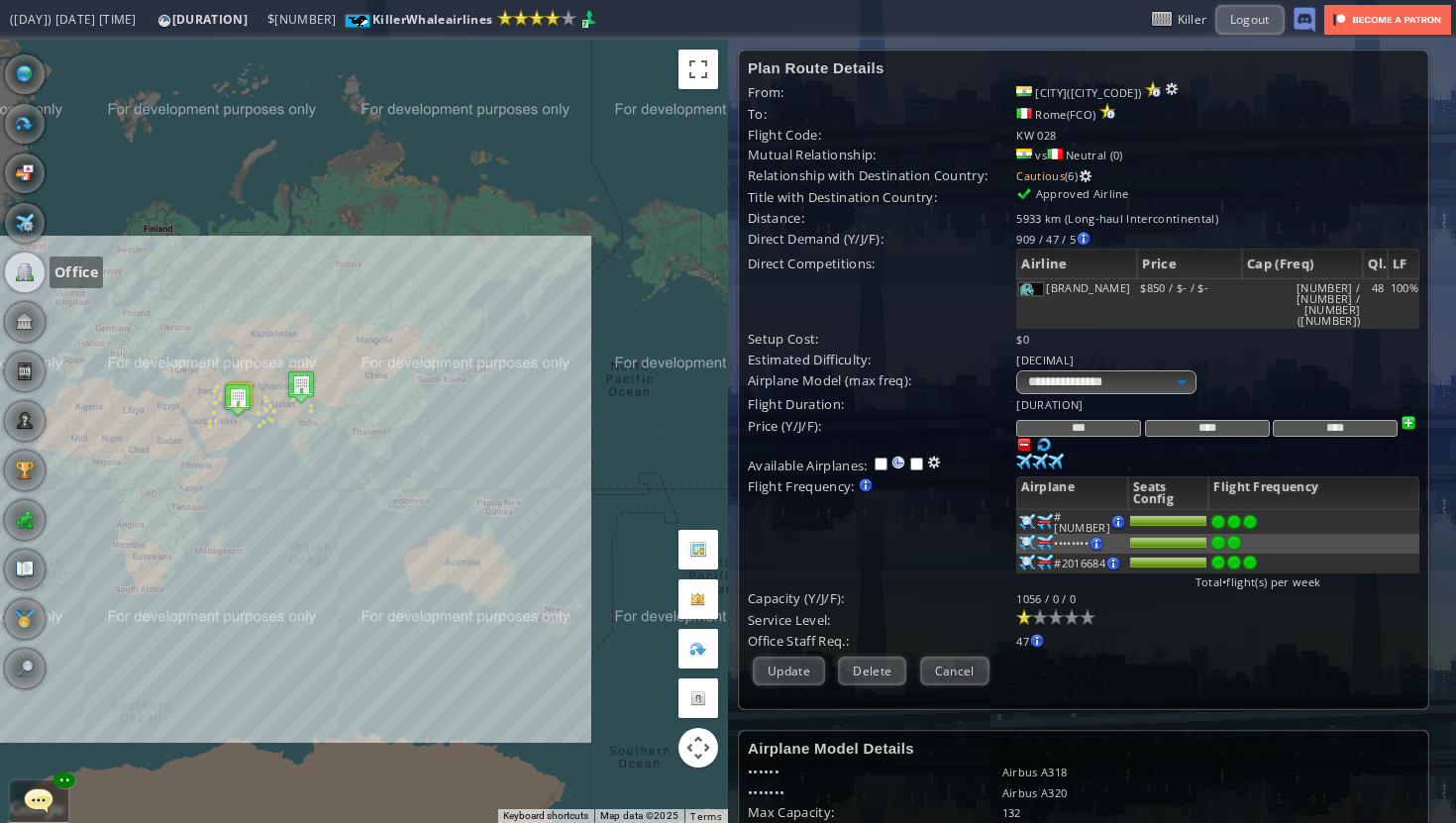 click at bounding box center (25, 272) 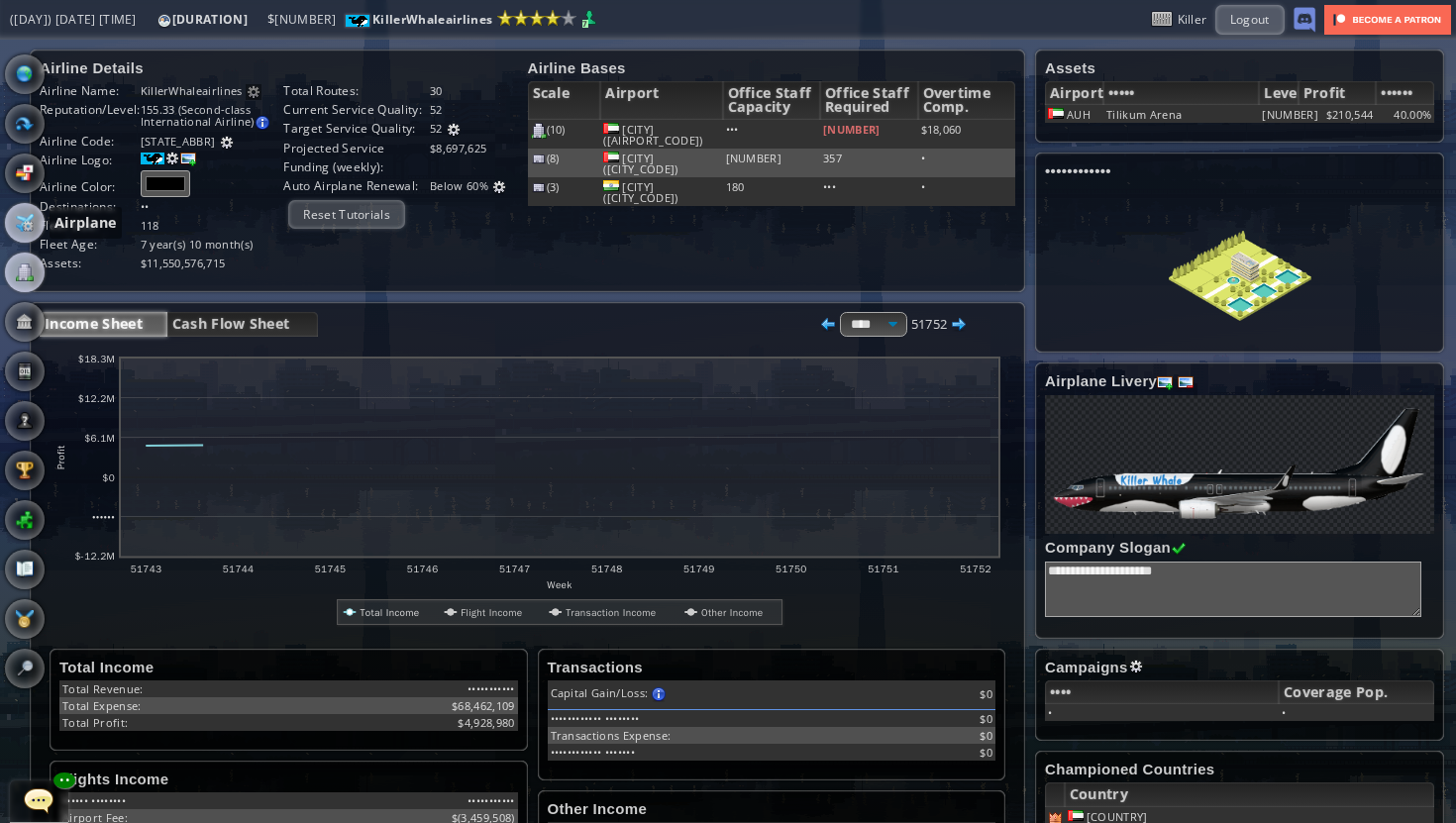 click at bounding box center [25, 223] 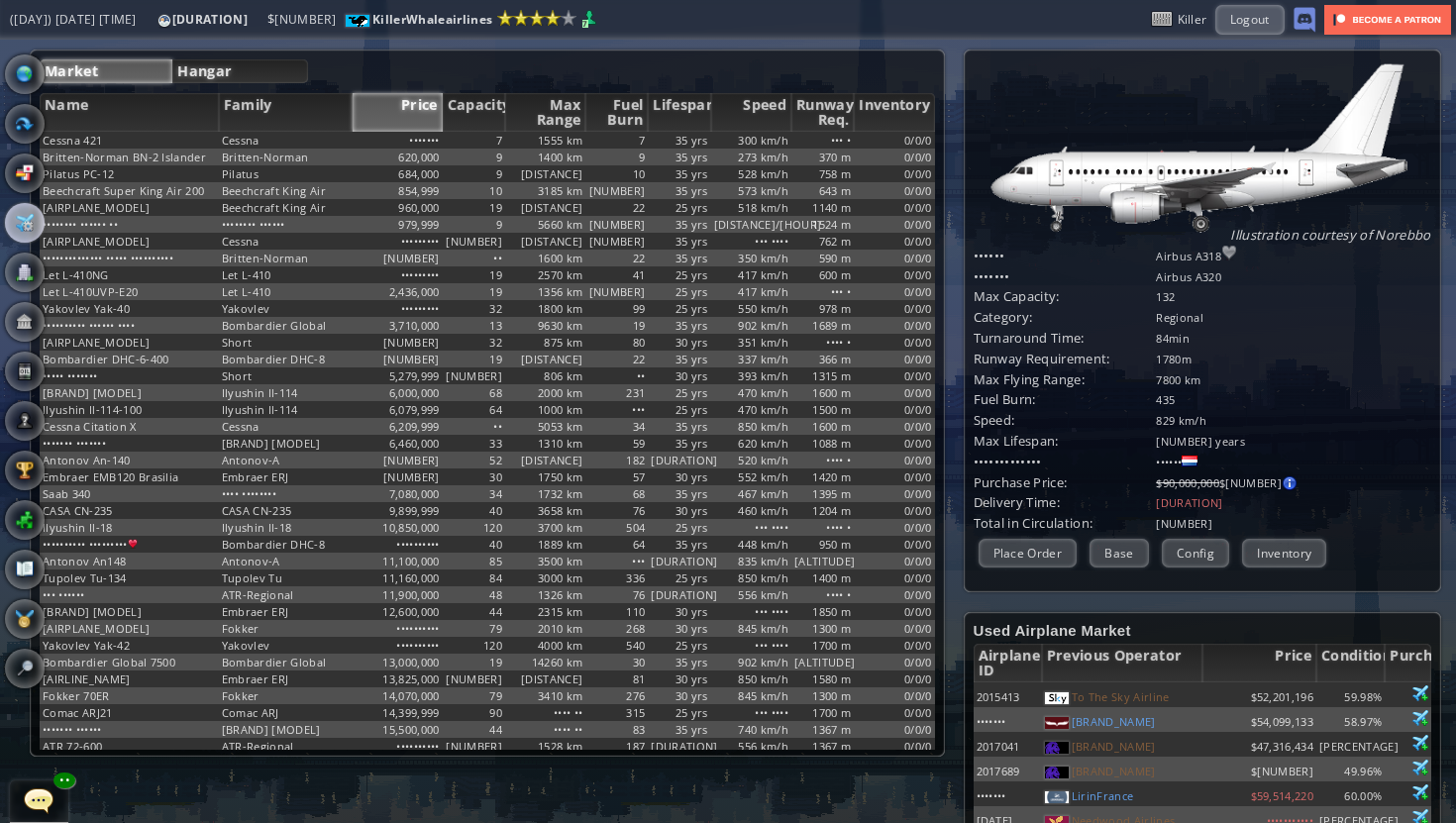 click on "Hangar" at bounding box center (240, 71) 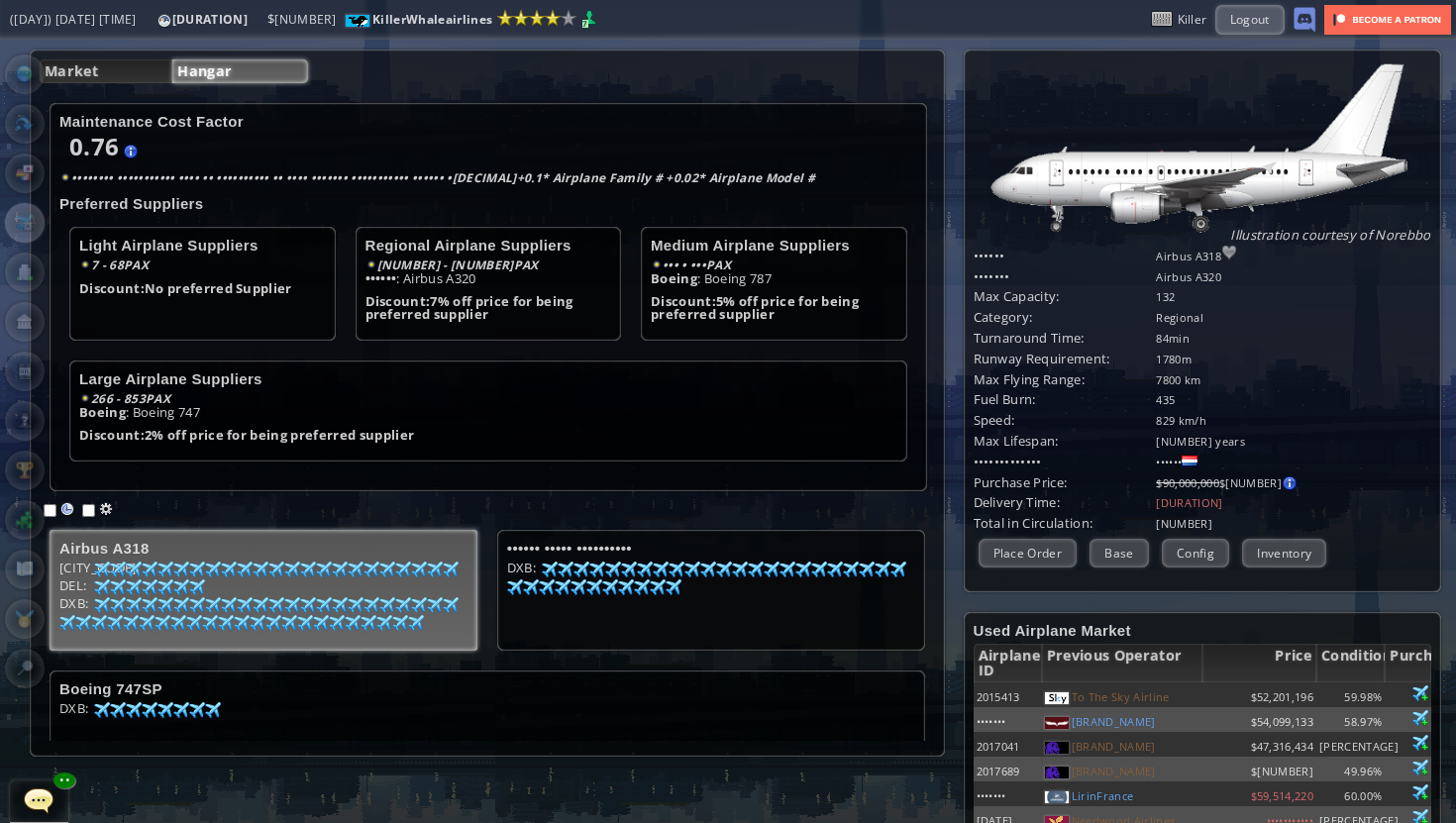 click on "Airbus A318" at bounding box center [263, 548] 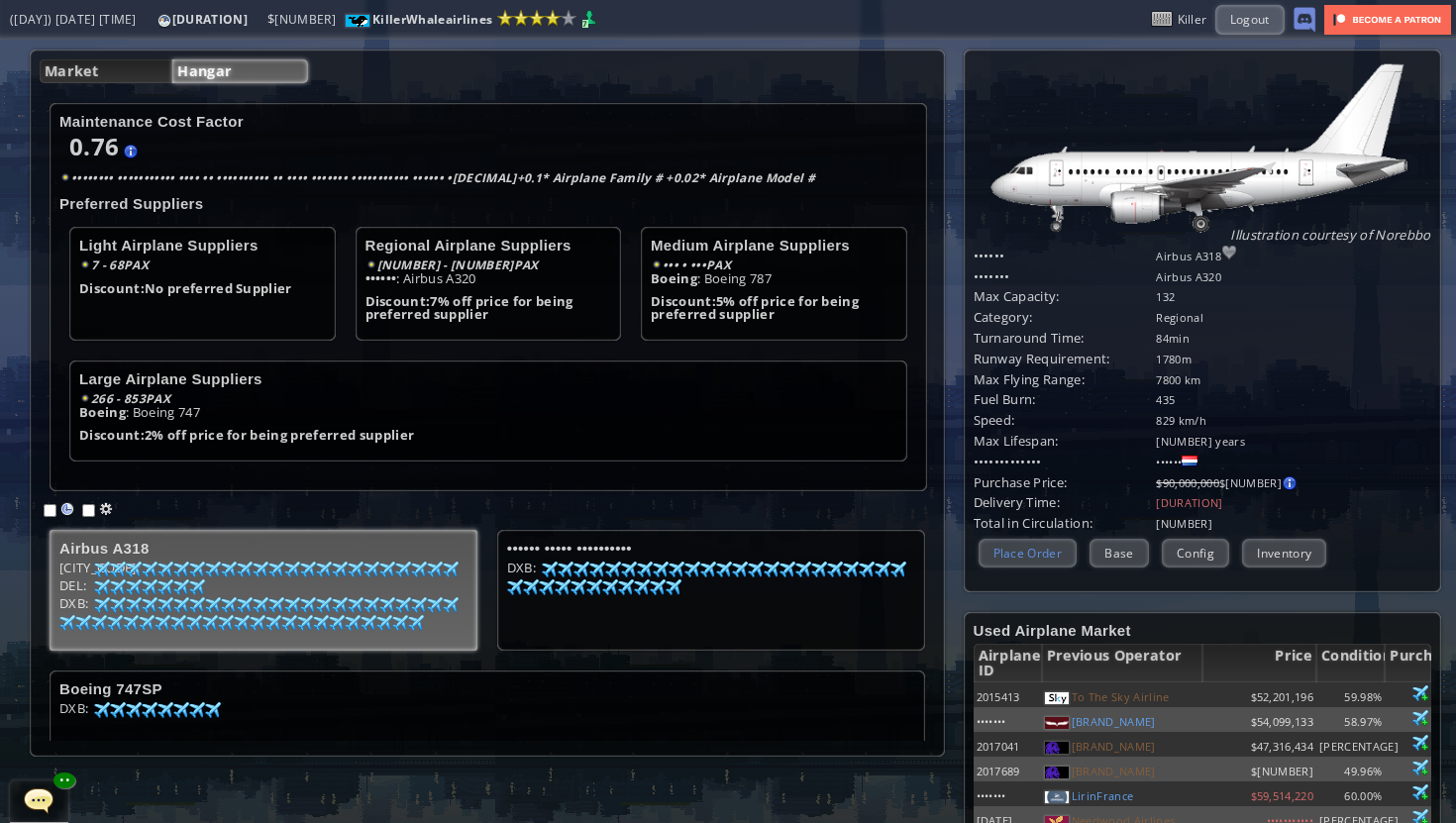 click on "Illustration courtesy of [PERSON]
Model:
Airbus A318
Family:
Airbus A320
Max Capacity:
132
Category:
Regional
Turnaround Time:
84  min
Runway Requirement:
1780  m
Max Flying Range:
7800 km
Fuel Burn:
435
Speed:
829 km/h
Max Lifespan:
35 years
Manufacturer:
Airbus
Purchase Price:
$90,000,000  $83,700,000 7% off Price for being preferred supplier
Delivery Time:
8 weeks 3184" at bounding box center [1202, 321] 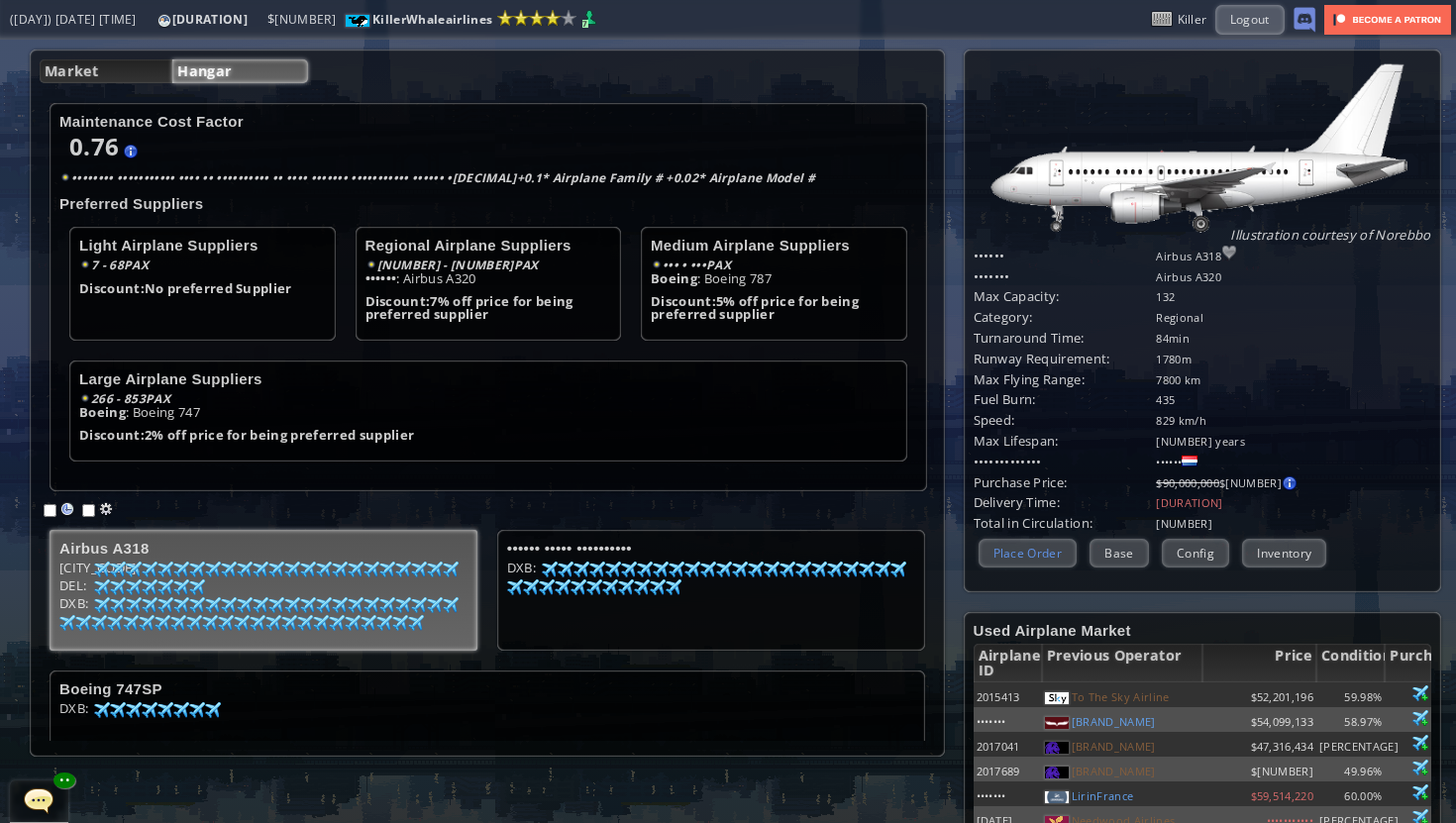 click on "Place Order" at bounding box center [1028, 553] 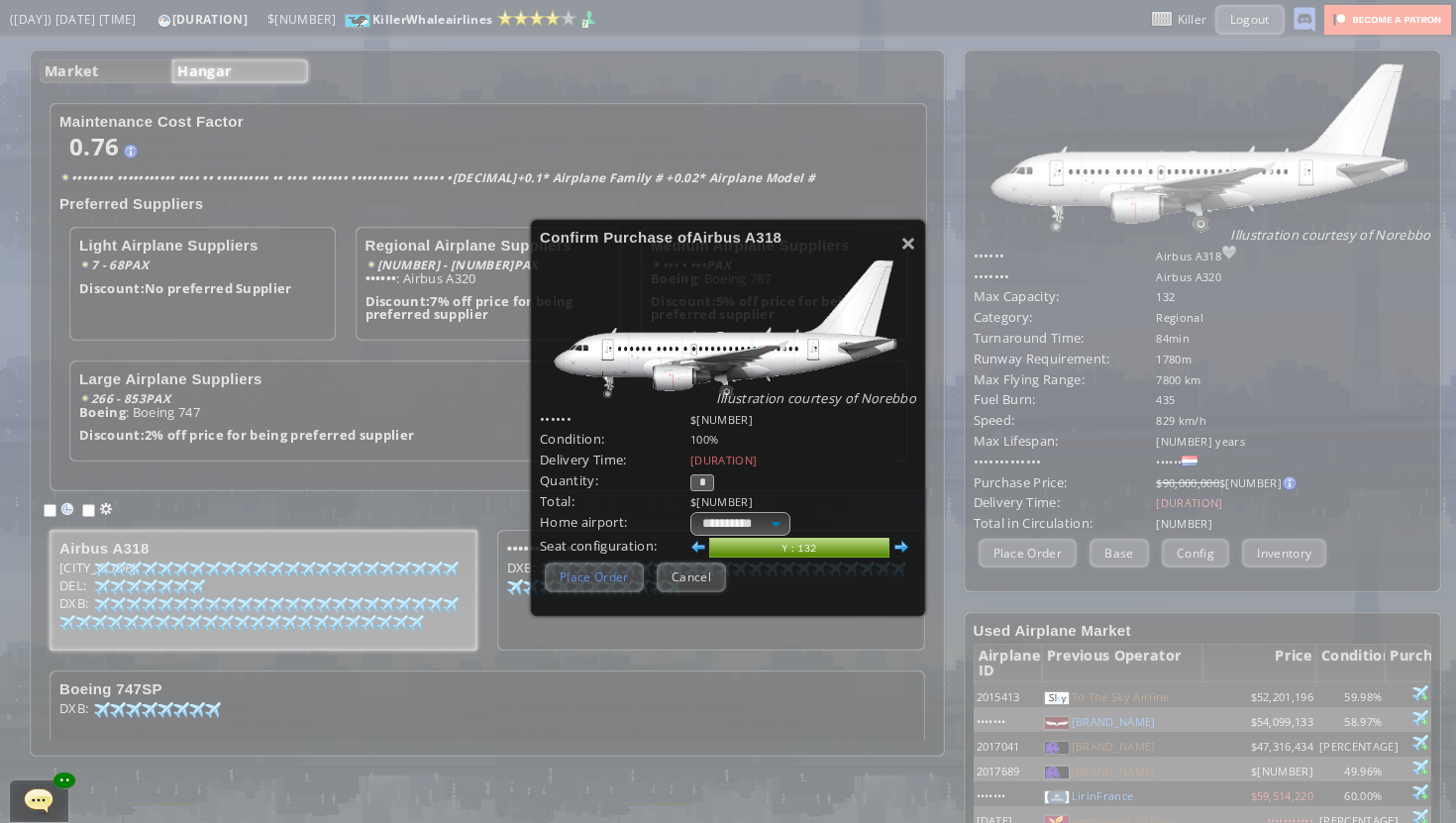 click on "Place Order" at bounding box center [594, 576] 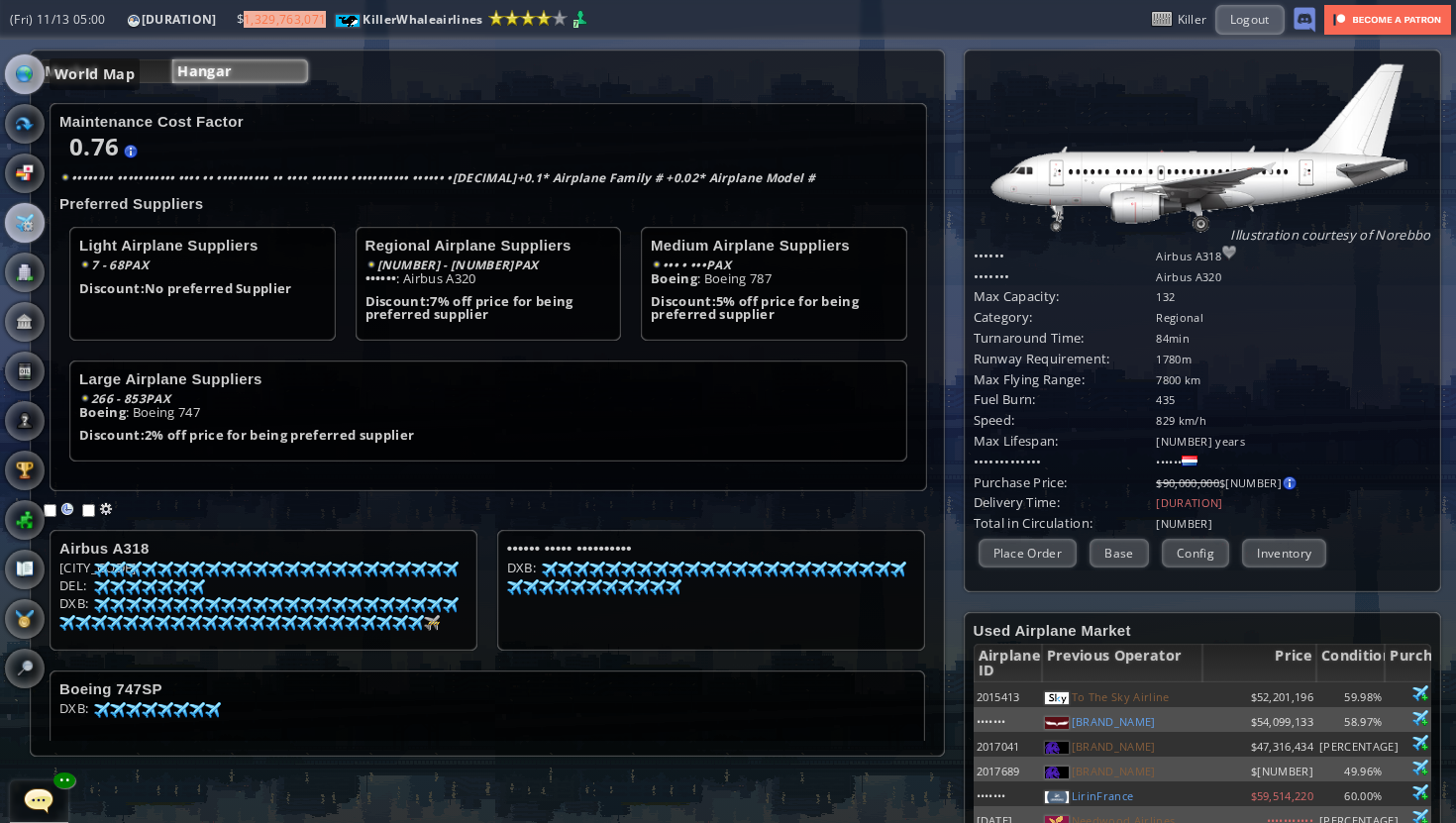 click at bounding box center [25, 74] 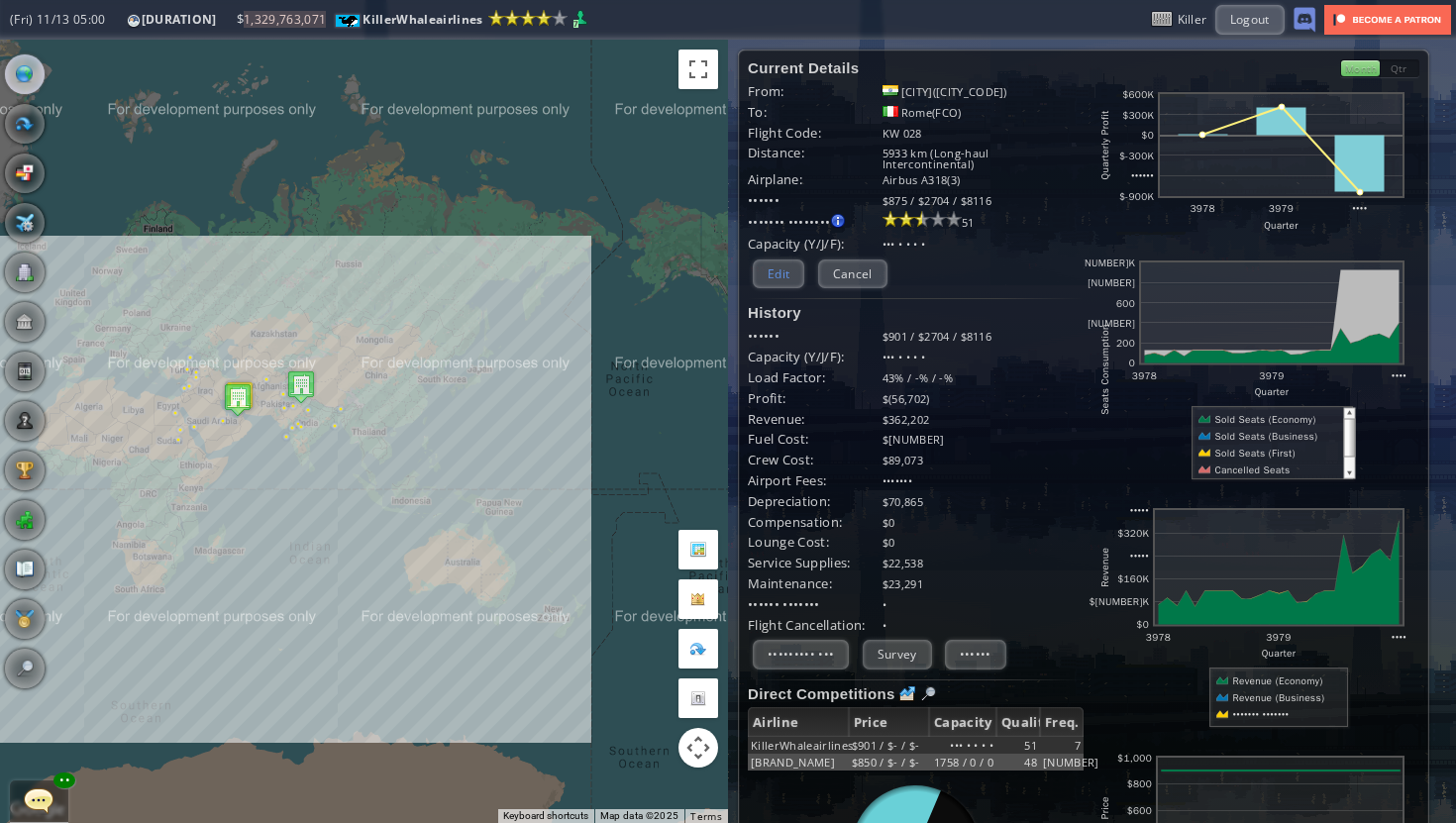 click on "Edit" at bounding box center [779, 273] 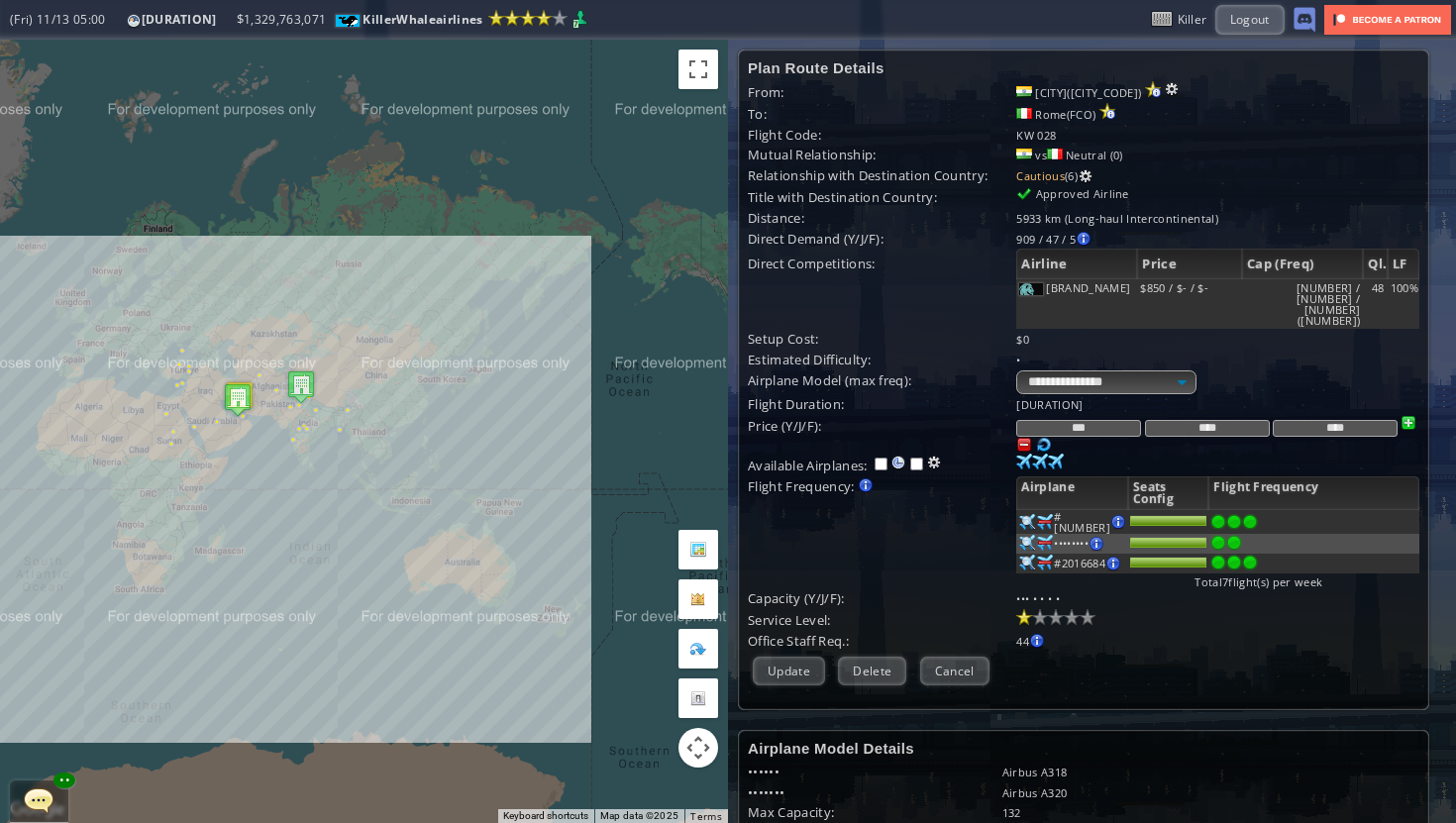 click at bounding box center [1250, 522] 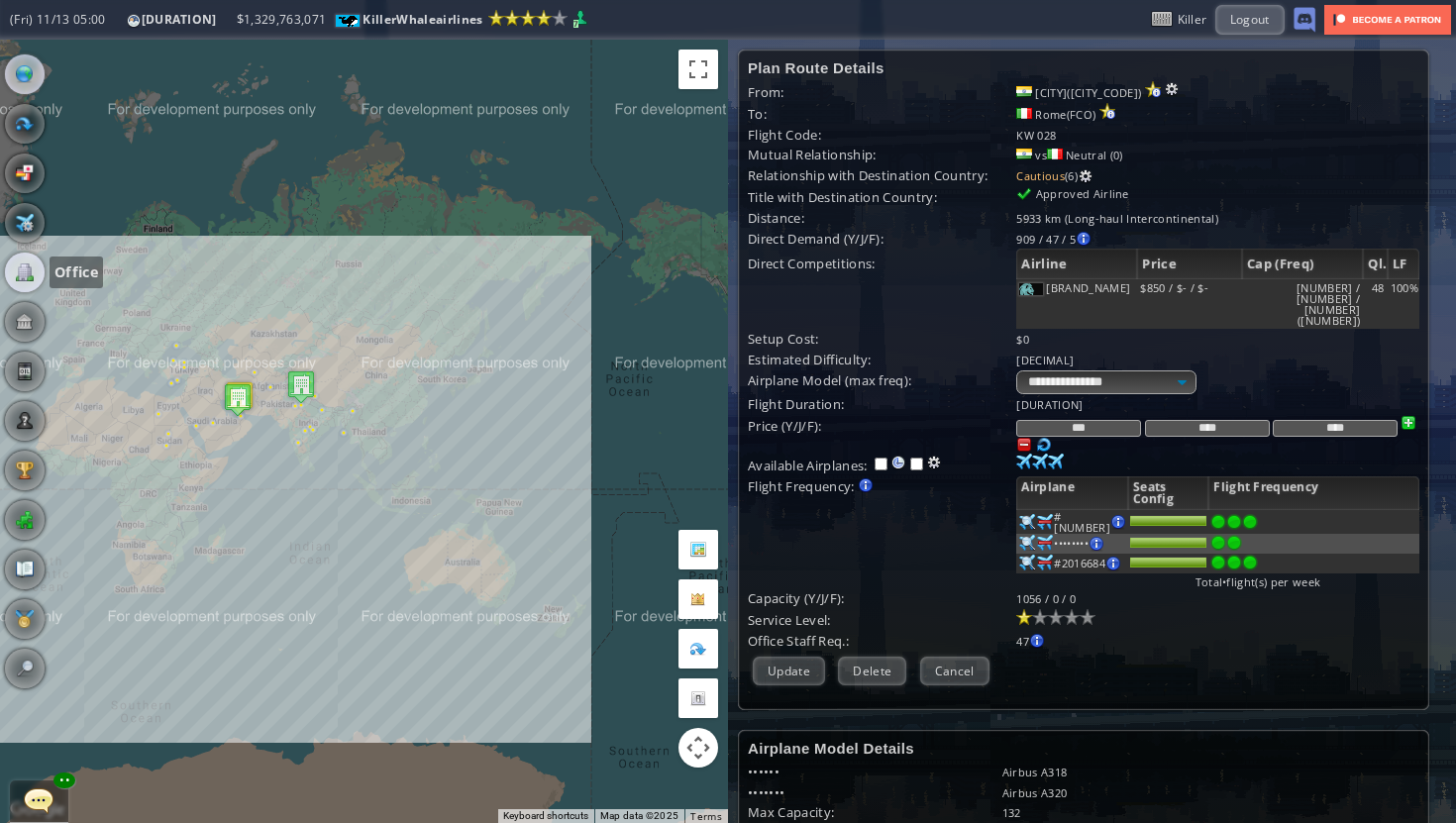 click at bounding box center [25, 272] 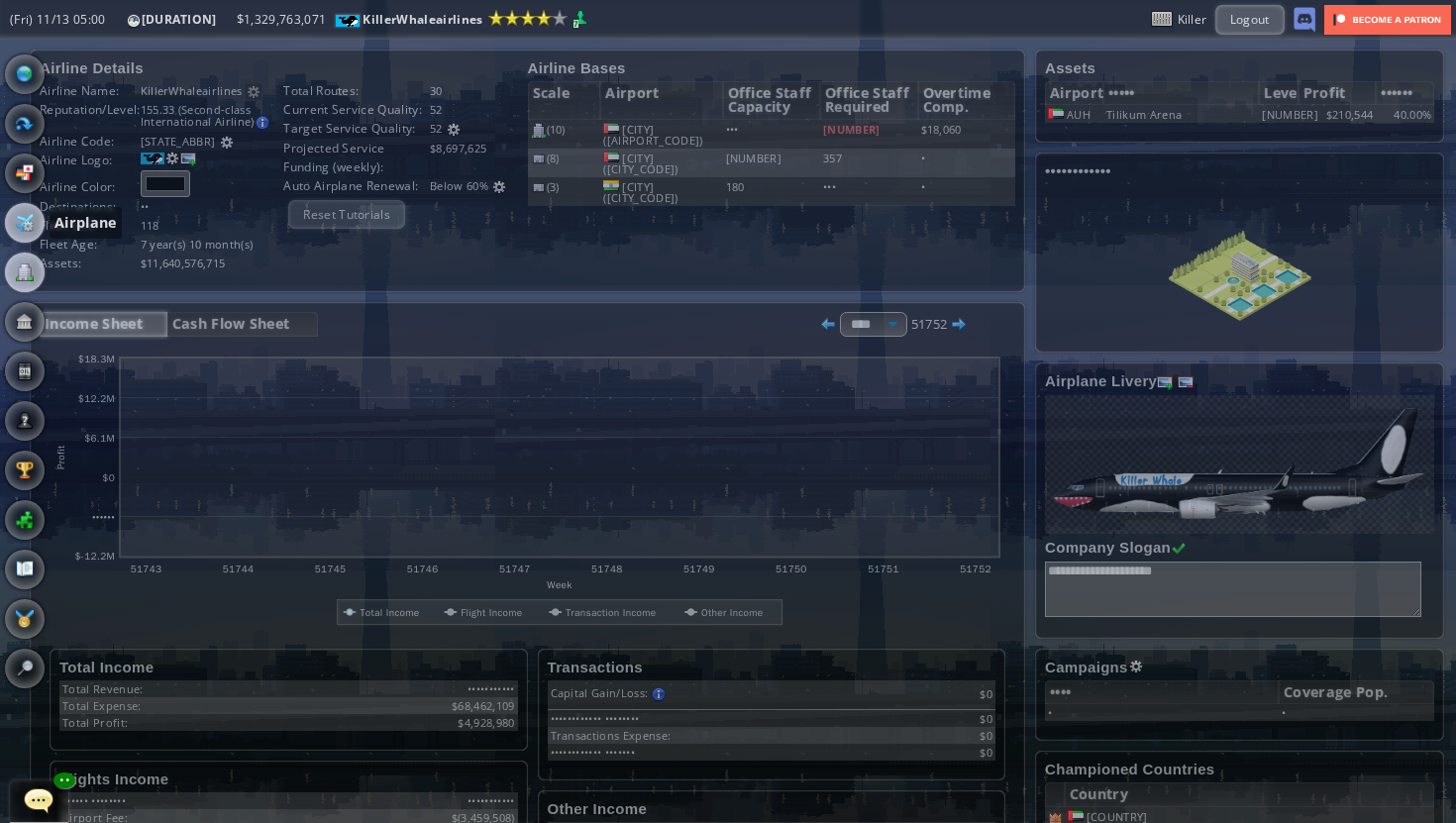click at bounding box center [25, 223] 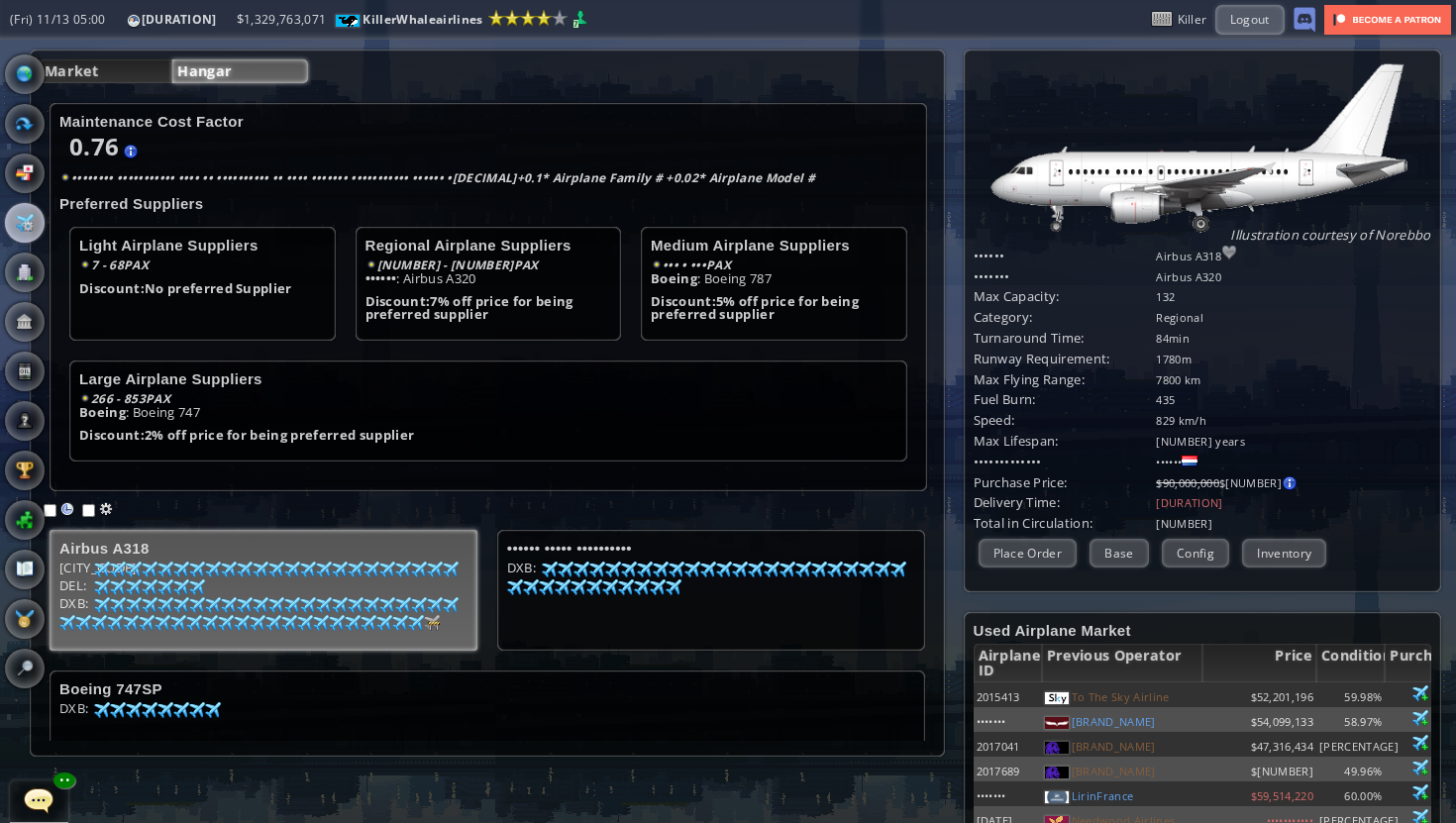 click on "•••••• •••• •••• •• •• •• •• •• •• •• •• •• •• •• •• •• •• •• •• •• •• •• •• •• •• •• •• •• •• •• •• •• •• •• •• •• •• •• •• •• •• •• •• •• •• •• •• •• •• •••• •• •• •• •• •• •• •• •• •• •• •• •• •• •• •••• •• •• •• •• ••• •• •• •• ••• •• •• •• ••• •• •• •• •• •• •• •• •• •• ••• •• •• •• •• •• •• •• •• •• •• •• •• •• •• •• •• •• •• •• •• •• •• •• •• •• •• •• •• •• •• •• •• •• •• •• •• •• •• •• •• •• ••• •• •• •• •• •• •• •• •• •• •• •• •• •• •• •• •• •• •• •• •• •• ••• •• •• •• •• •• • •••" at bounding box center (263, 590) 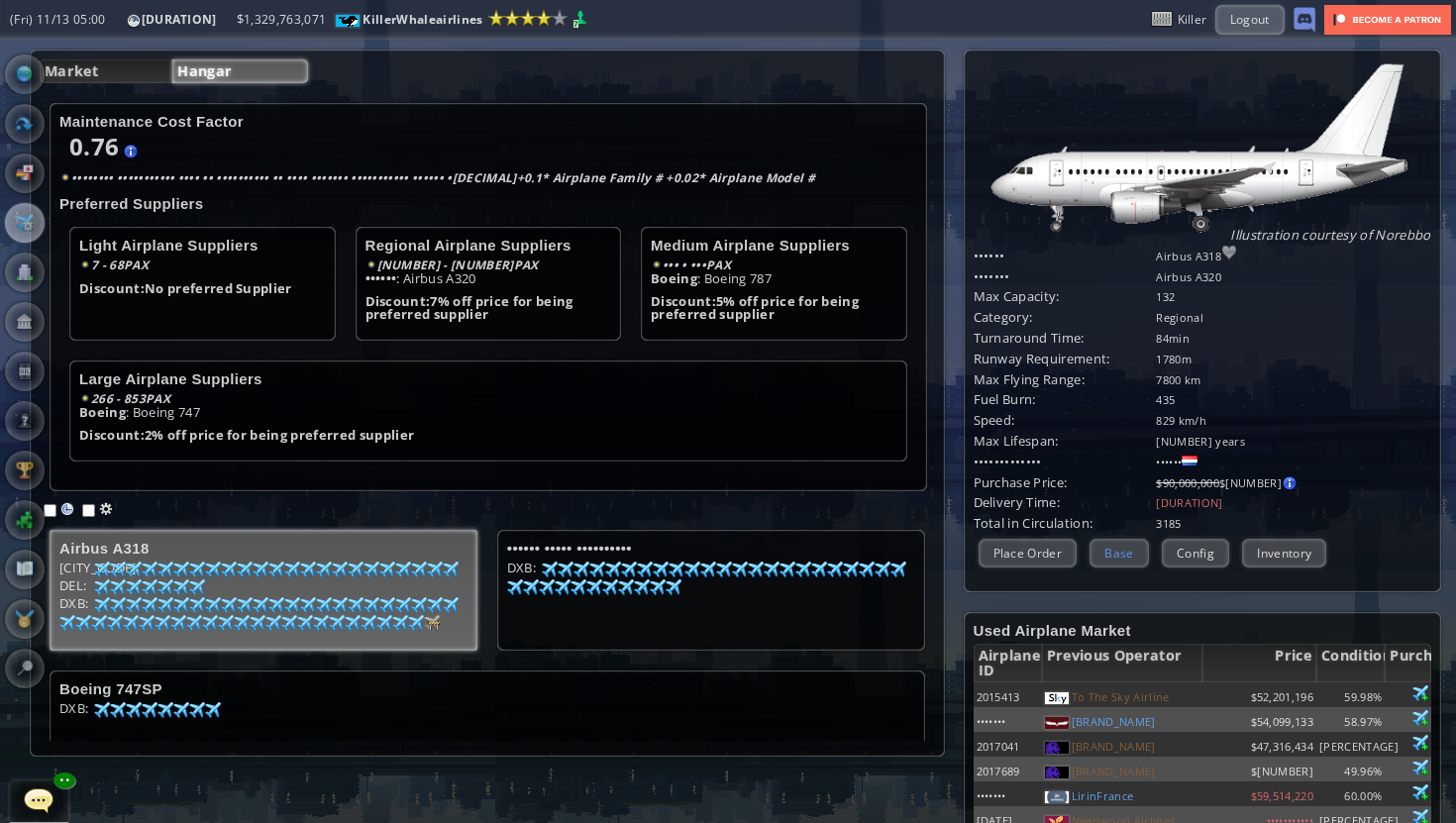 click on "Base" at bounding box center [1118, 553] 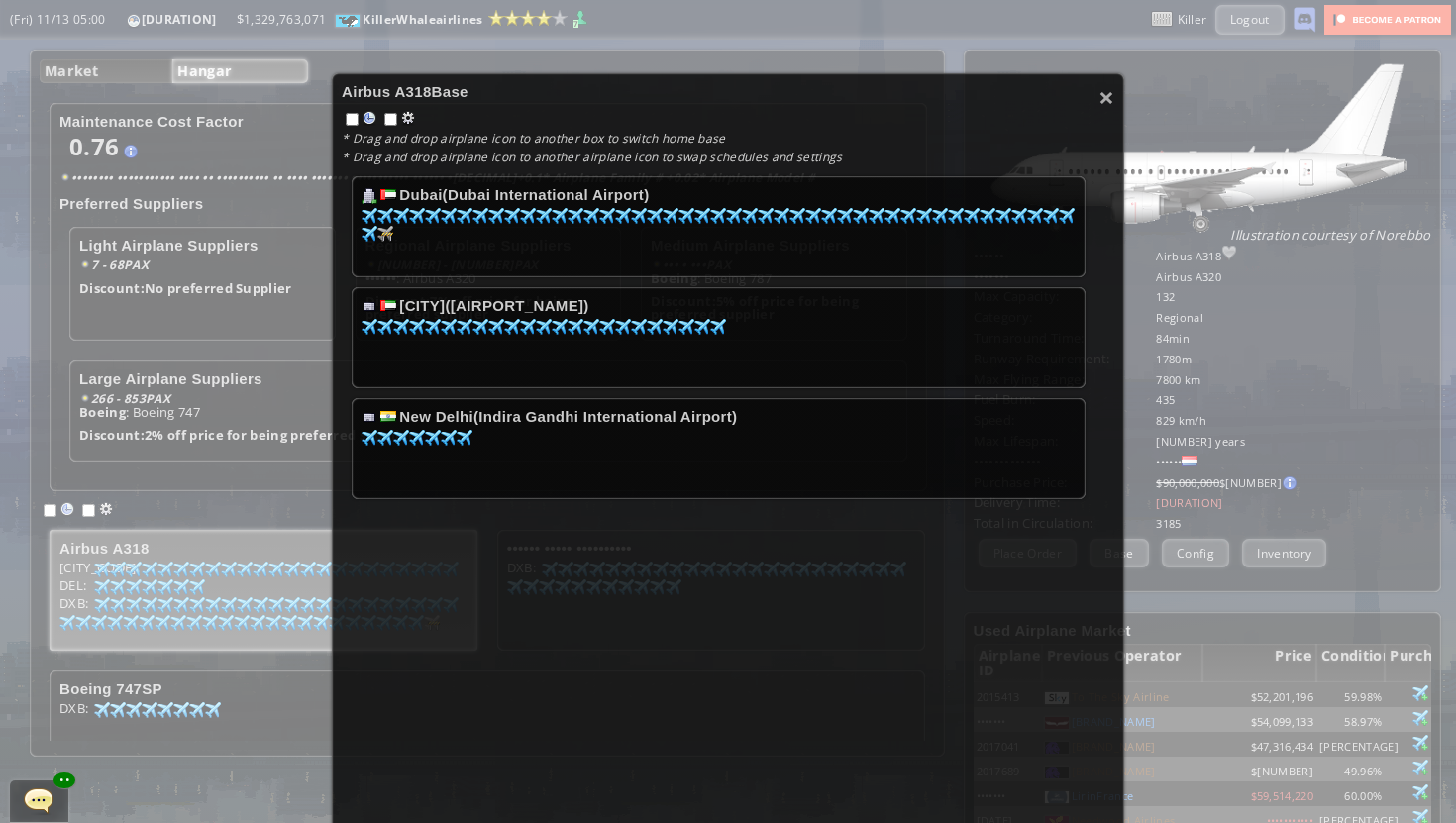 click on "99 61 98 61 100 62 88 64 100 64 99 65 100 65 88 65 99 65 97 66 97 66 100 67 88 67 98 71 97 71 90 72 99 72 99 72 94 73 92 73 98 74 97 74 97 75 94 75 94 78 99 78 97 79 91 79 98 79 98 80 95 83 98 83 100 83 99 84 98 84 94 84 94 84 95 88 85 88 98 89 98 90 86 92 86 92 100 93 98 95 85 96 0 100" at bounding box center (718, 233) 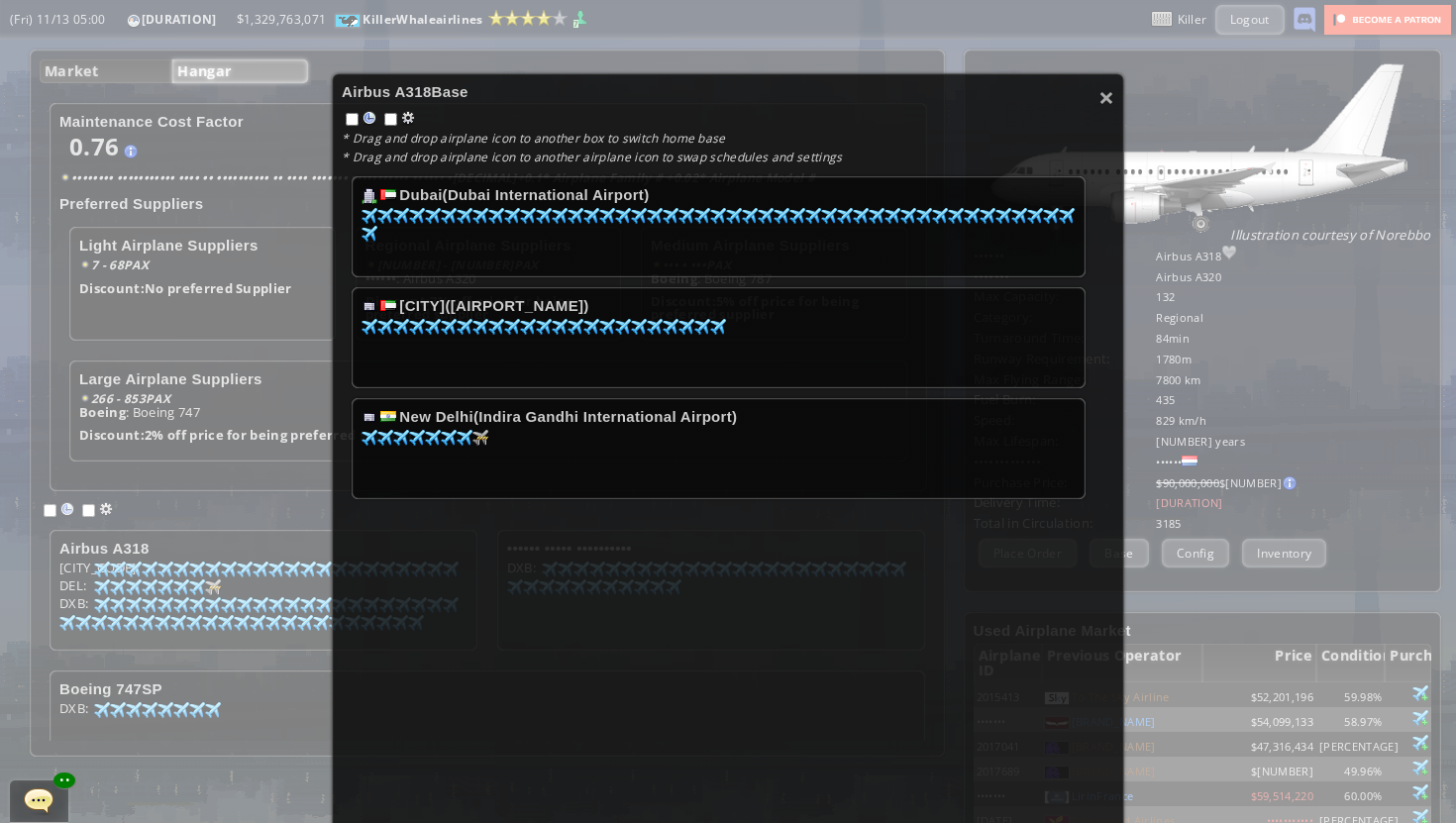 click on "Dubai(Dubai International Airport) 99 61 98 61 100 62 88 64 100 64 99 65 100 65 88 65 99 65 97 66 97 66 100 67 88 67 98 71 97 71 90 72 99 72 99 72 94 73 92 73 98 74 97 74 97 75 94 75 94 78 99 78 97 79 91 79 98 79 98 80 95 83 98 83 100 83 99 84 98 84 94 84 94 84 95 88 85 88 98 89 98 90 86 92 86 92 100 93 98 95 85 96   Abu Dhabi(Abu Dhabi International Airport) 97 60 95 60 94 62 91 63 96 63 94 64 93 64 94 64 95 65 85 65 98 65 86 66 97 69 94 74 92 75 98 75 95 77 99 78 95 78 95 83 94 85 93 87 94 92   New Delhi(Indira Gandhi International Airport) 91 83 91 91 91 91 99 92 95 96 96 97 76 98 0 100" at bounding box center (728, 469) 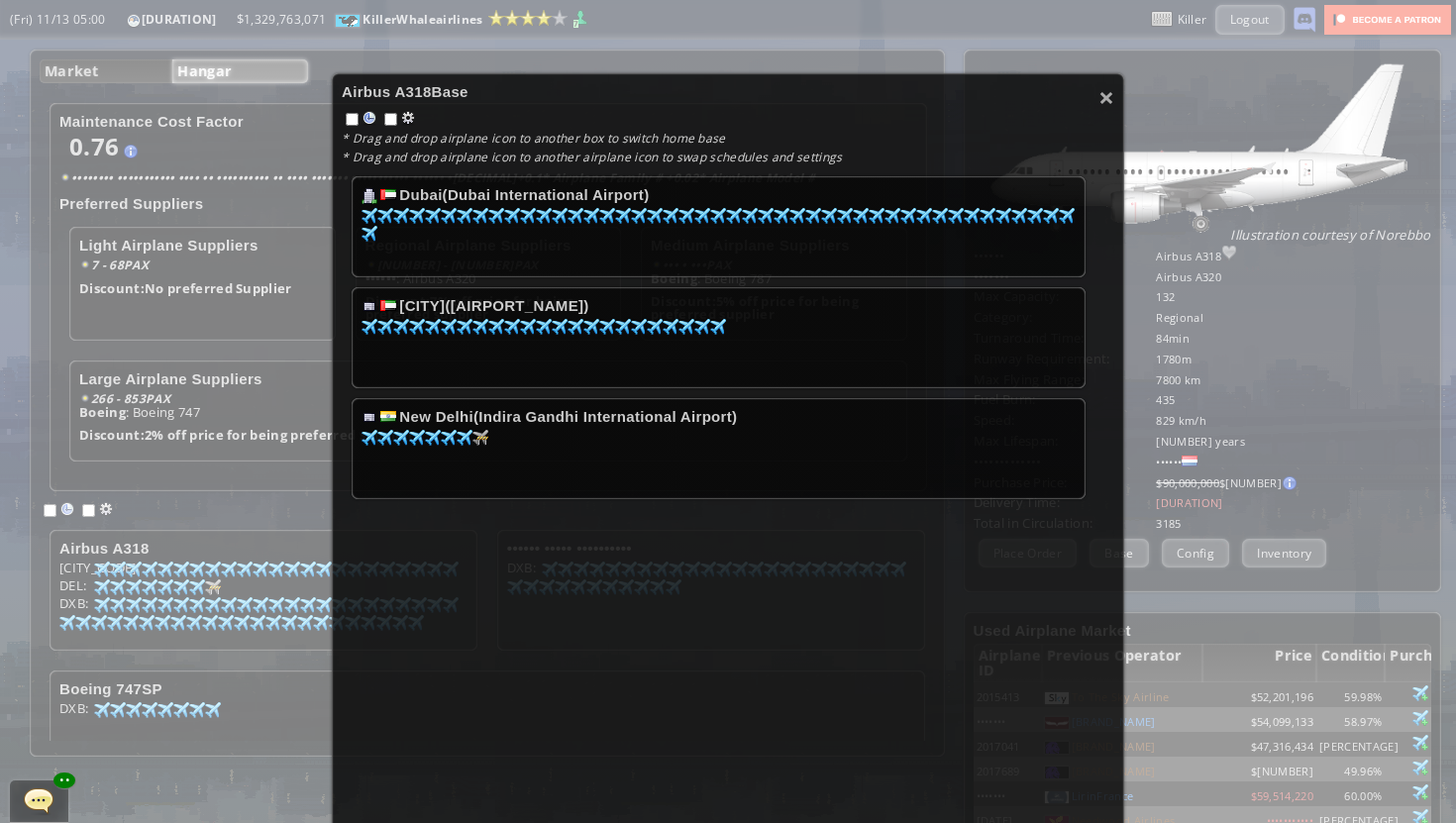 click on "Dubai(Dubai International Airport) 99 61 98 61 100 62 88 64 100 64 99 65 100 65 88 65 99 65 97 66 97 66 100 67 88 67 98 71 97 71 90 72 99 72 99 72 94 73 92 73 98 74 97 74 97 75 94 75 94 78 99 78 97 79 91 79 98 79 98 80 95 83 98 83 100 83 99 84 98 84 94 84 94 84 95 88 85 88 98 89 98 90 86 92 86 92 100 93 98 95 85 96   Abu Dhabi(Abu Dhabi International Airport) 97 60 95 60 94 62 91 63 96 63 94 64 93 64 94 64 95 65 85 65 98 65 86 66 97 69 94 74 92 75 98 75 95 77 99 78 95 78 95 83 94 85 93 87 94 92   New Delhi(Indira Gandhi International Airport) 91 83 91 91 91 91 99 92 95 96 96 97 76 98 0 100" at bounding box center [728, 469] 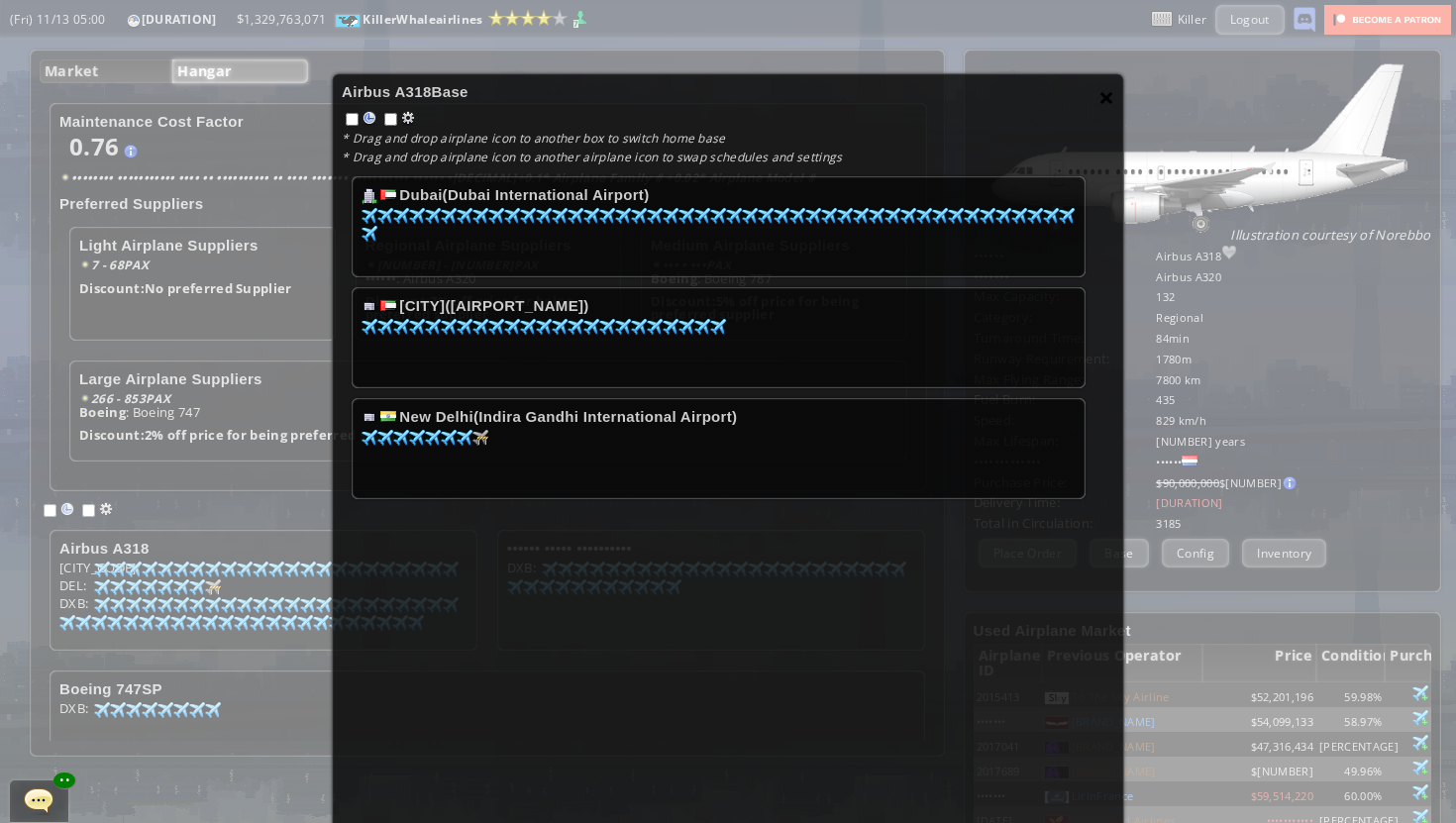 click on "×" at bounding box center (1106, 97) 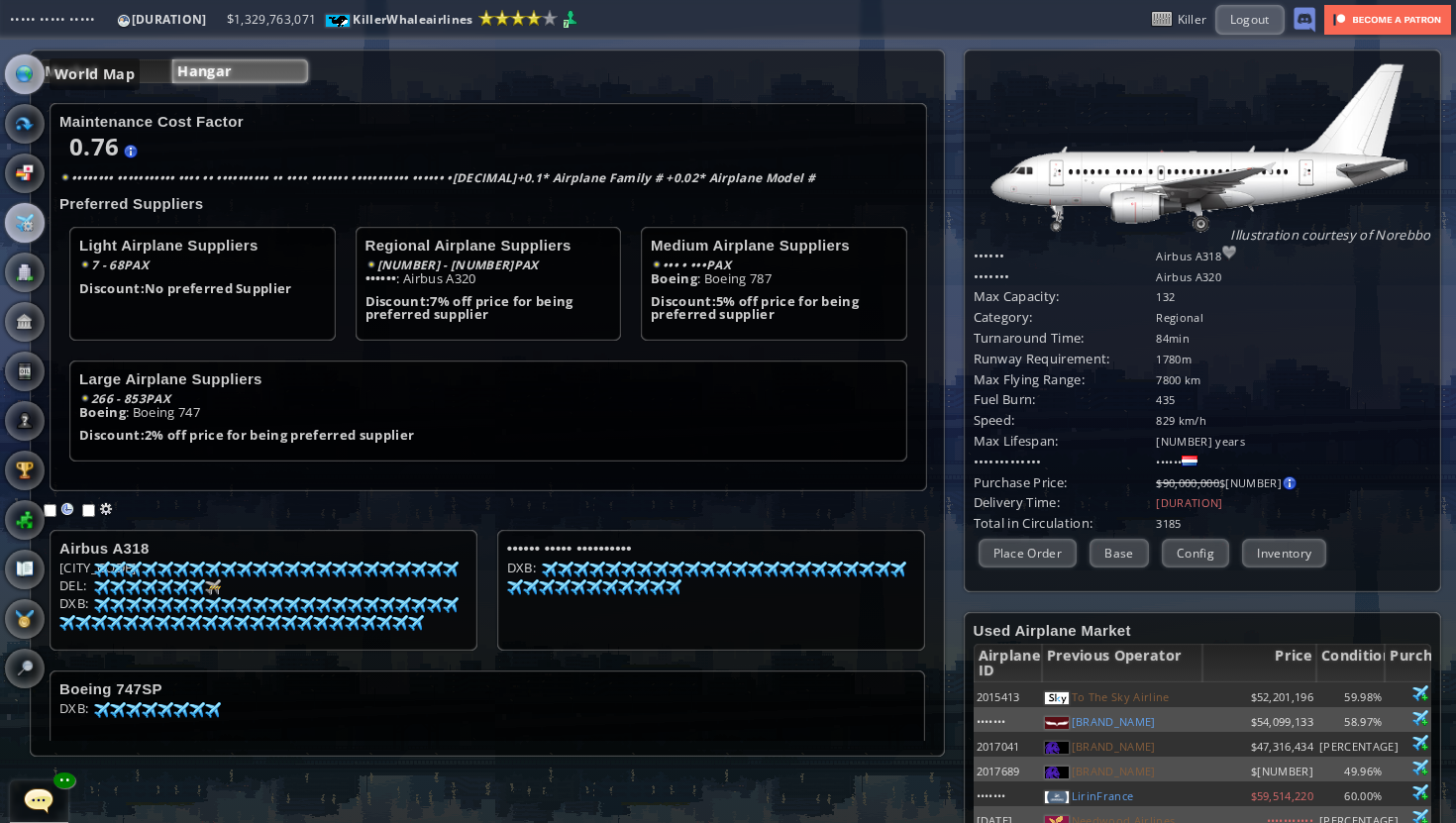 click at bounding box center [25, 74] 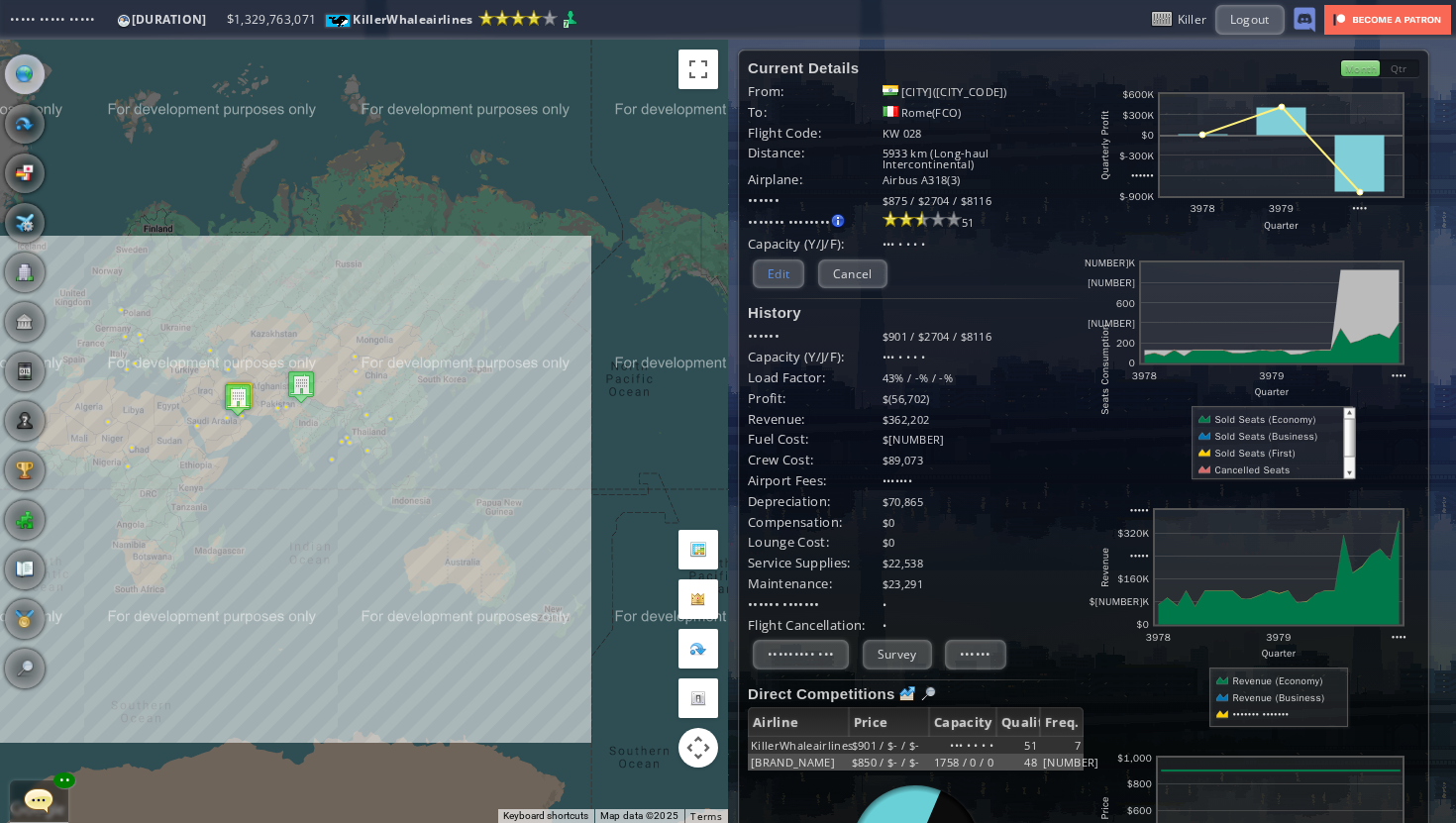 click on "Edit" at bounding box center (779, 273) 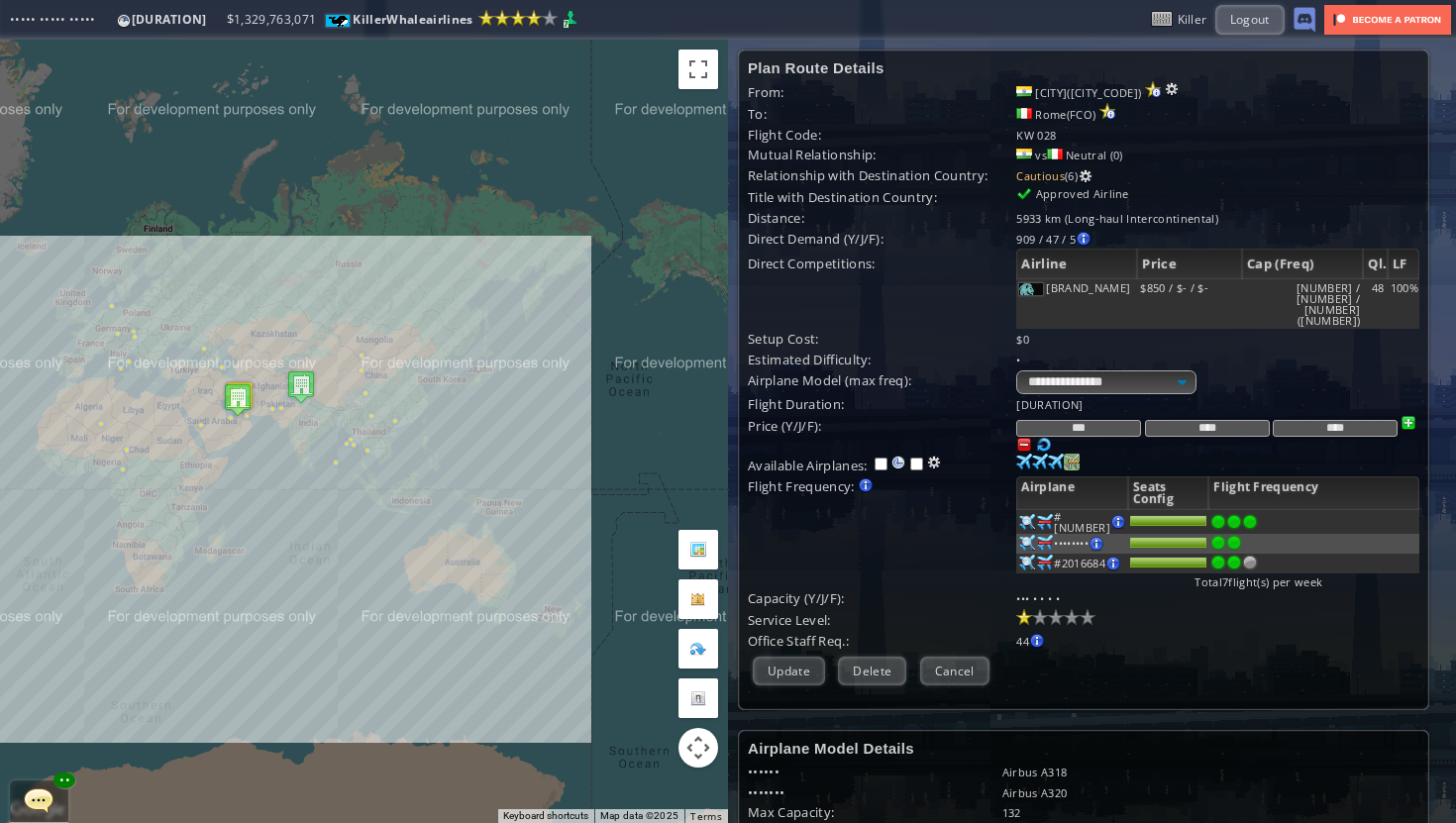 click at bounding box center (1024, 462) 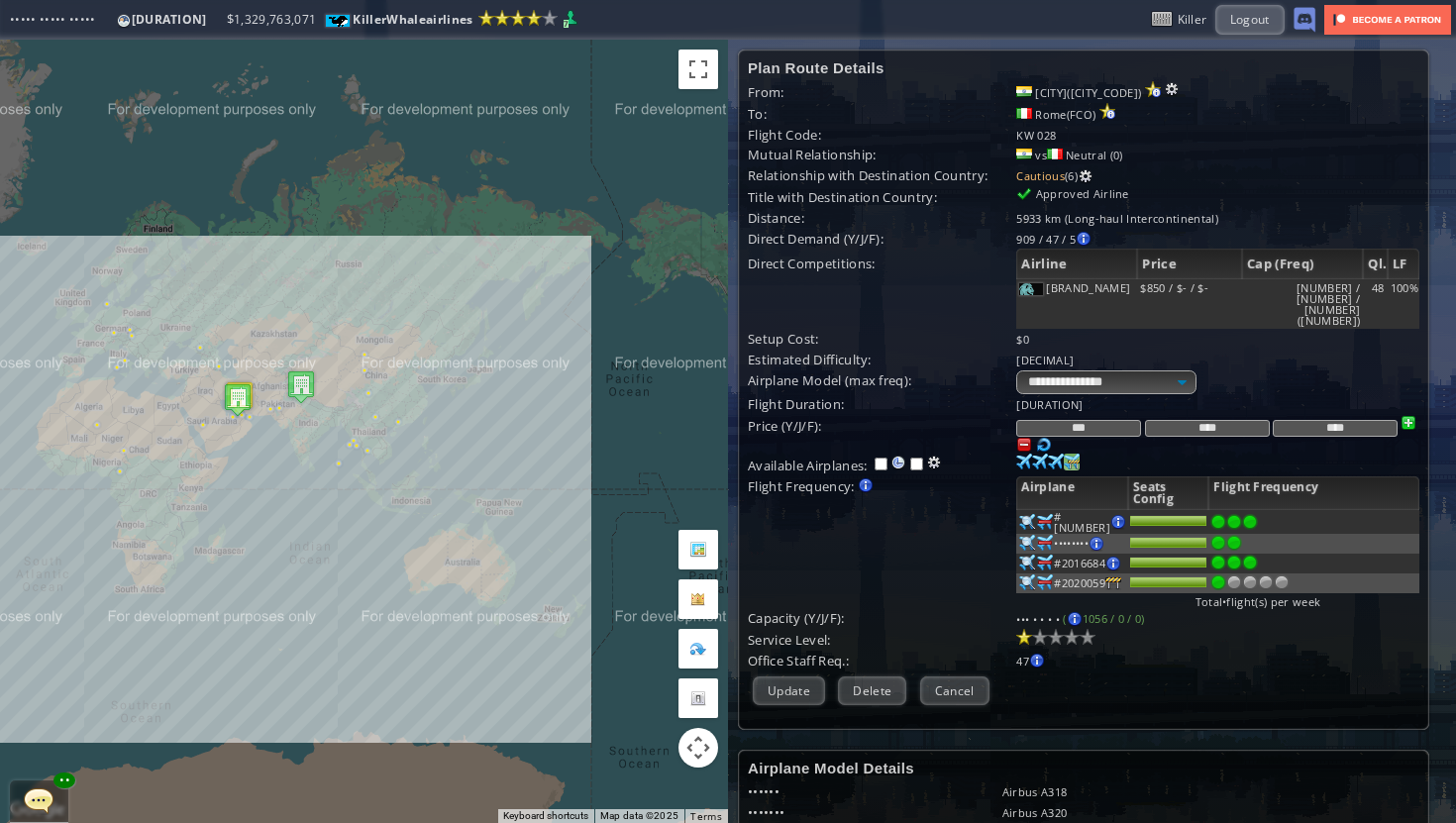 click at bounding box center (1250, 522) 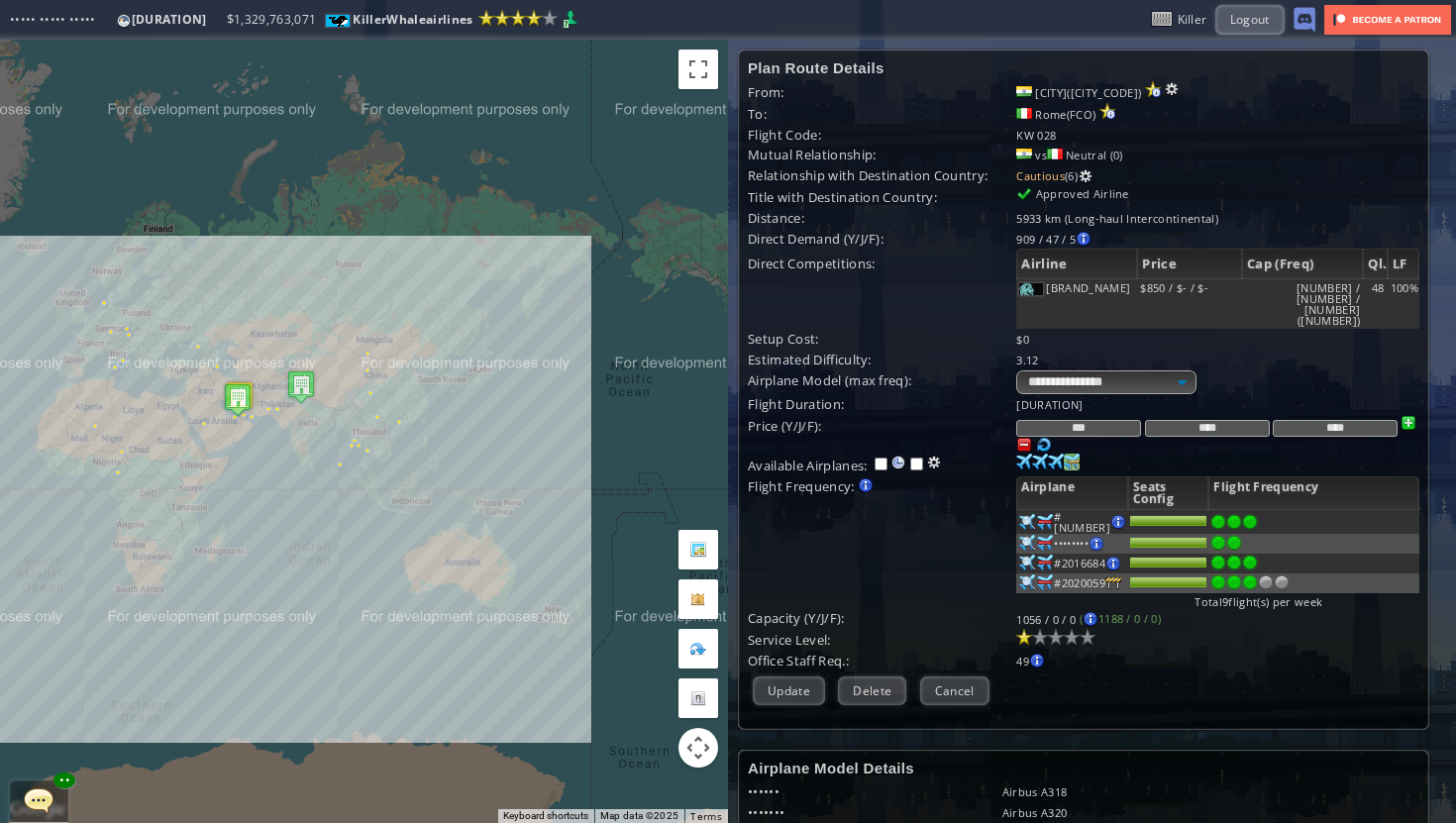 click at bounding box center (1250, 522) 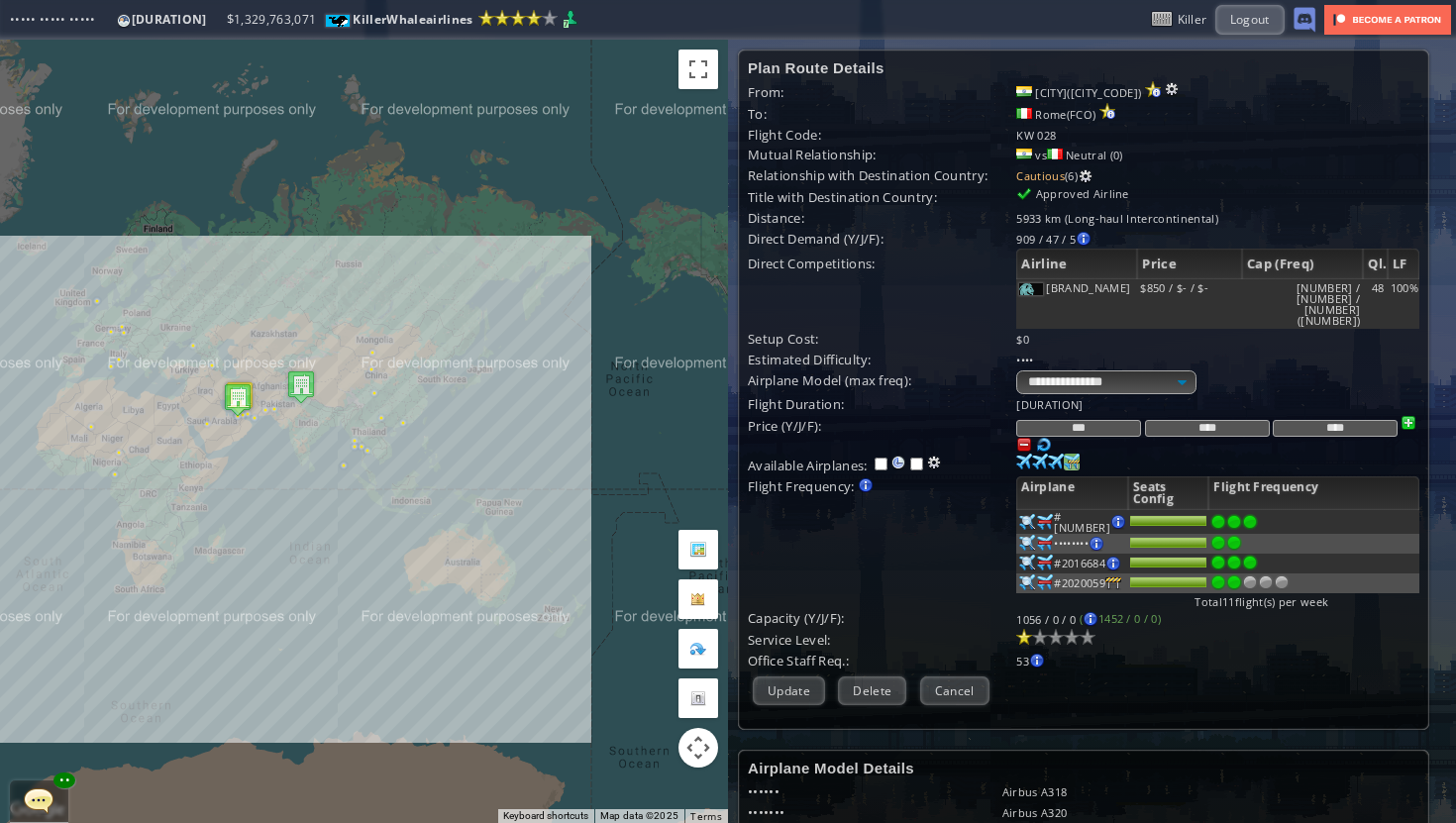 click at bounding box center [1234, 522] 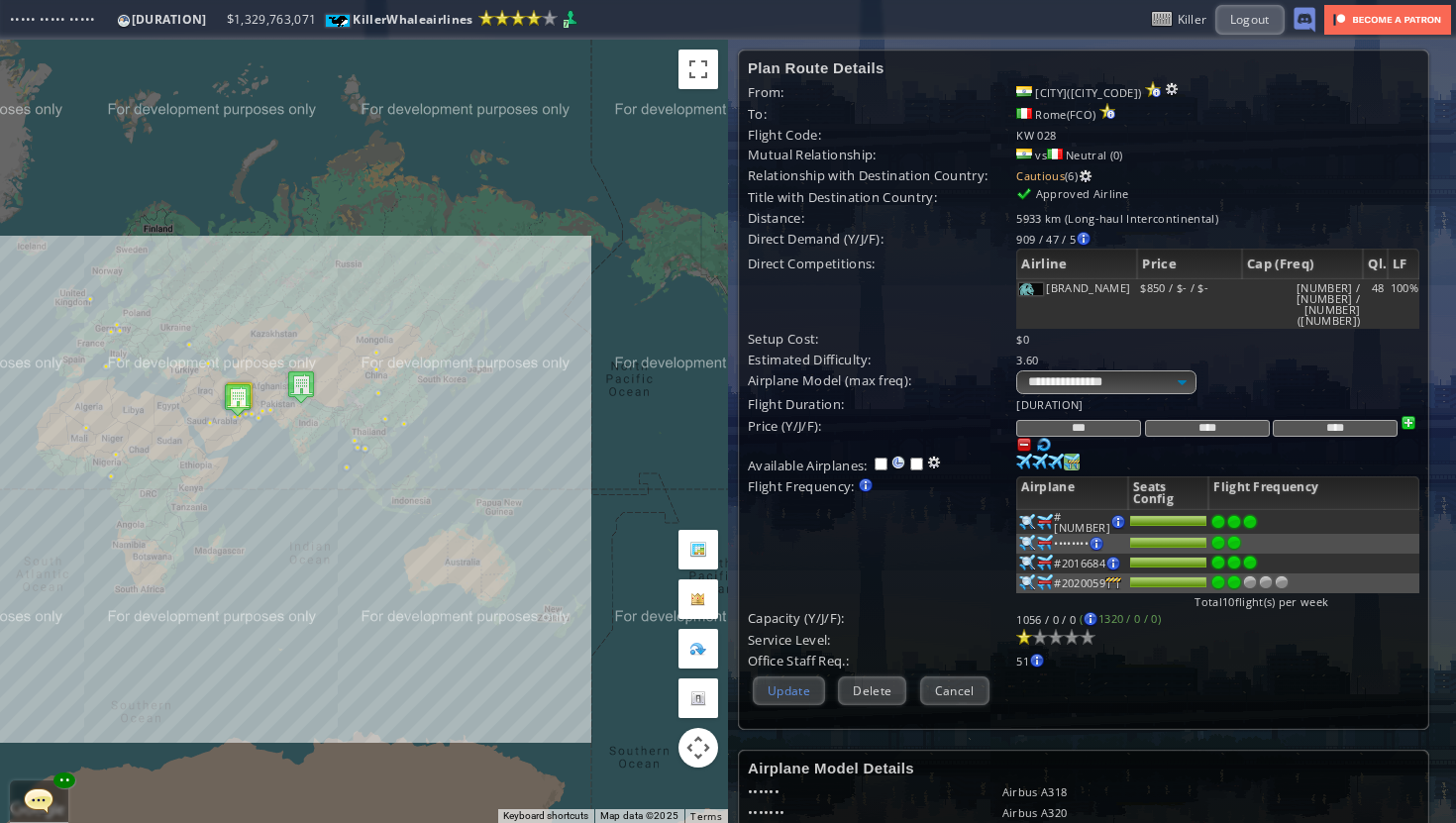 click on "Update" at bounding box center (788, 690) 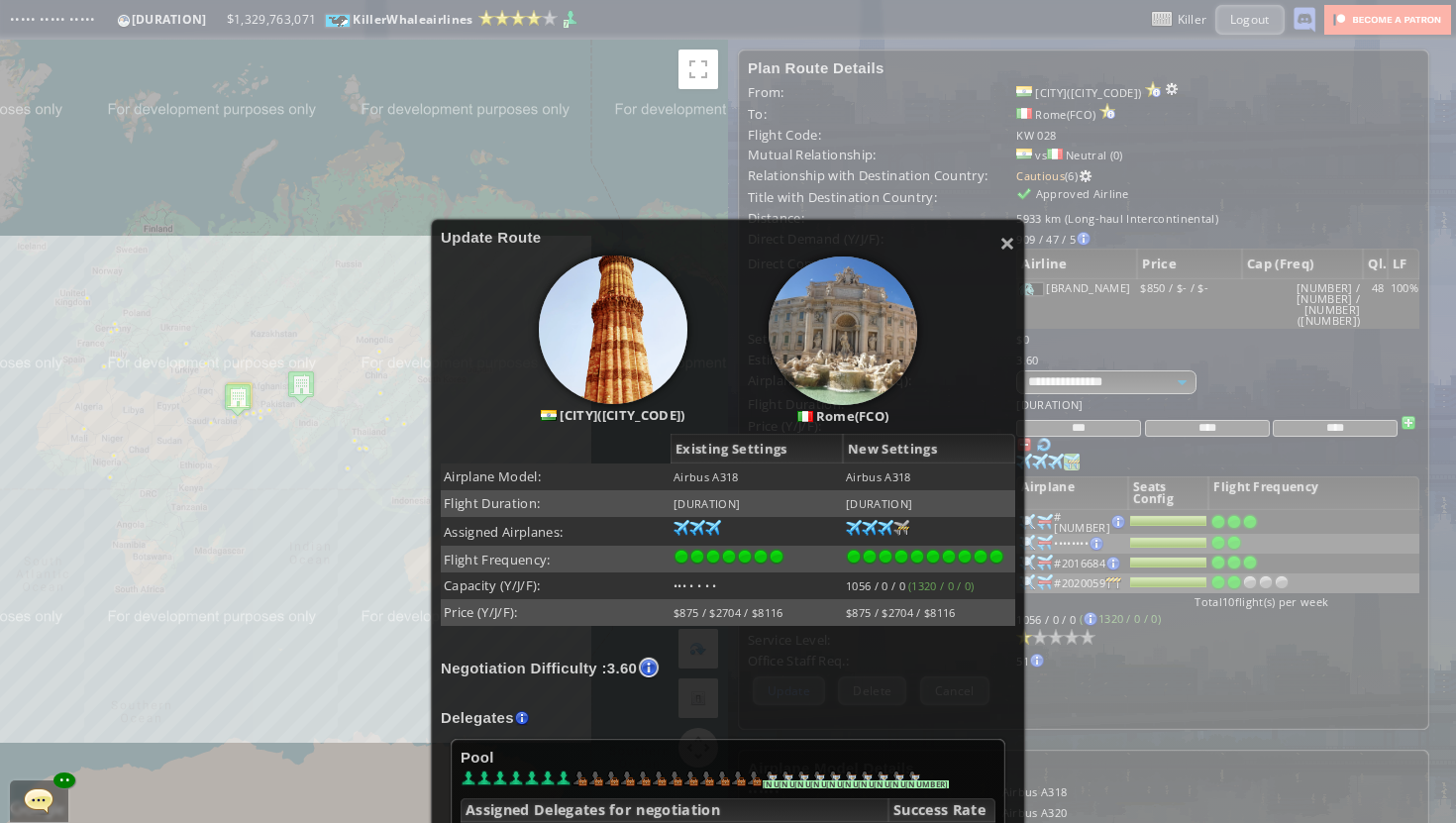 scroll, scrollTop: 78, scrollLeft: 0, axis: vertical 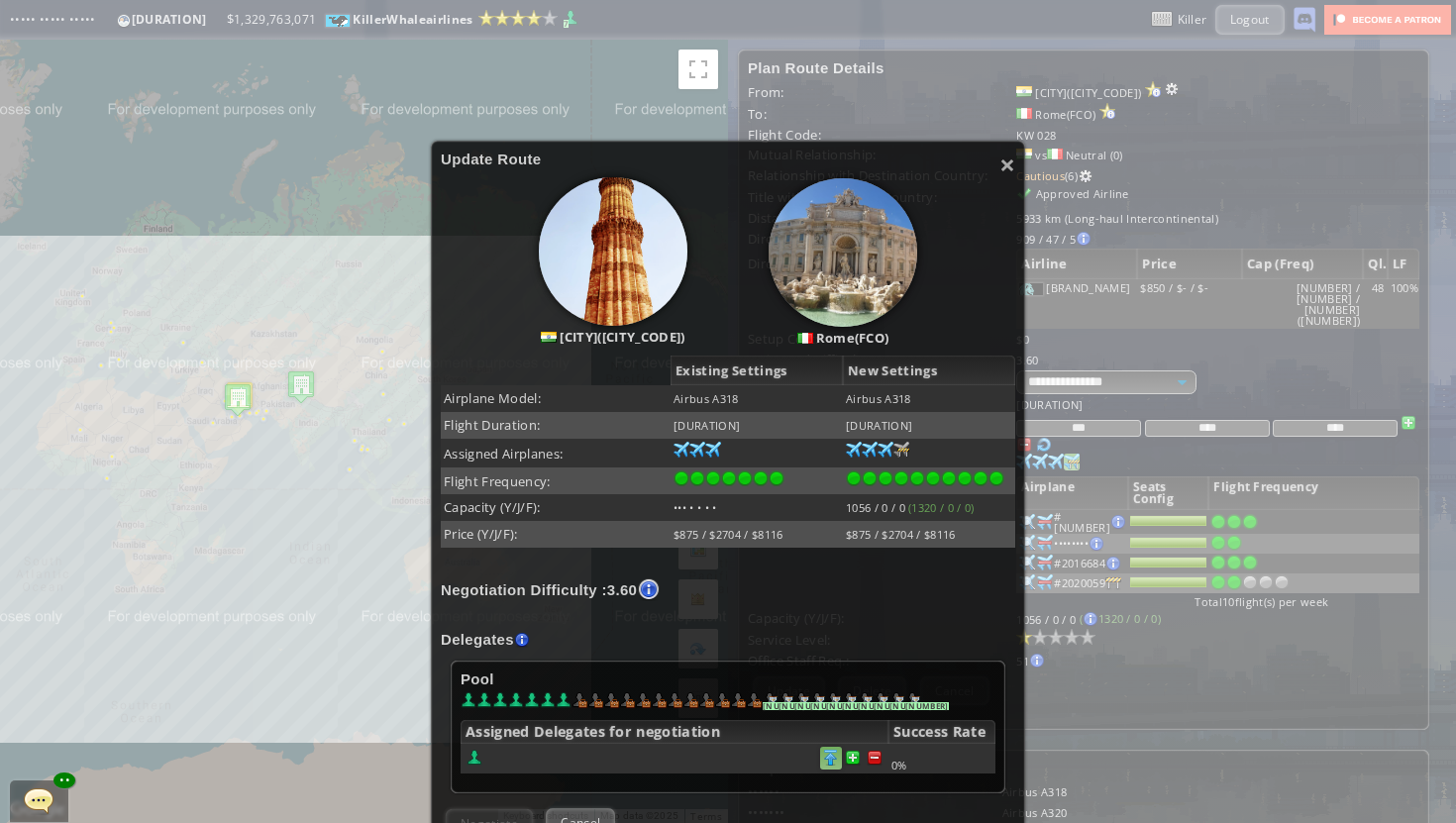 click at bounding box center (875, 758) 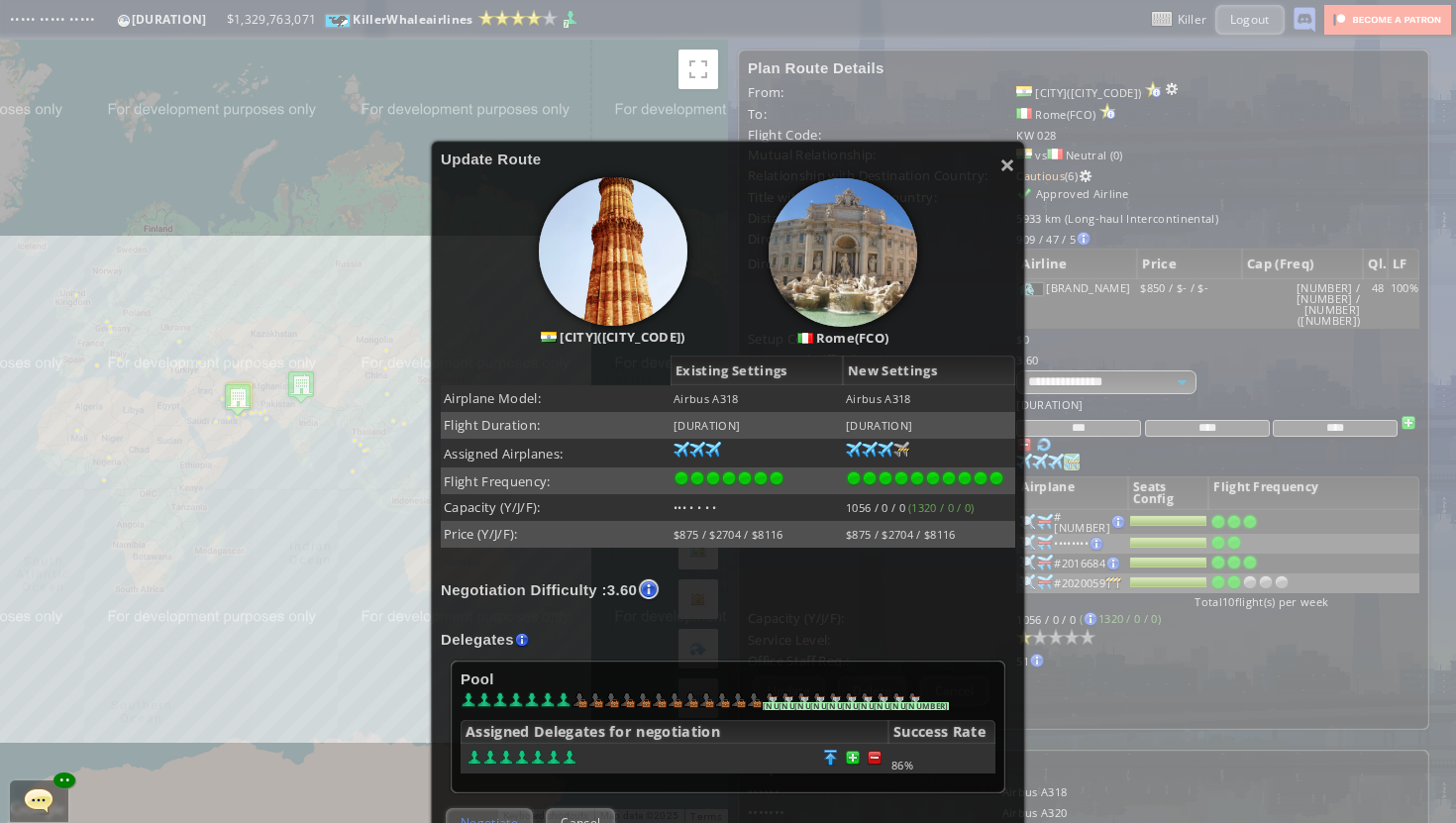click on "Negotiate" at bounding box center (489, 822) 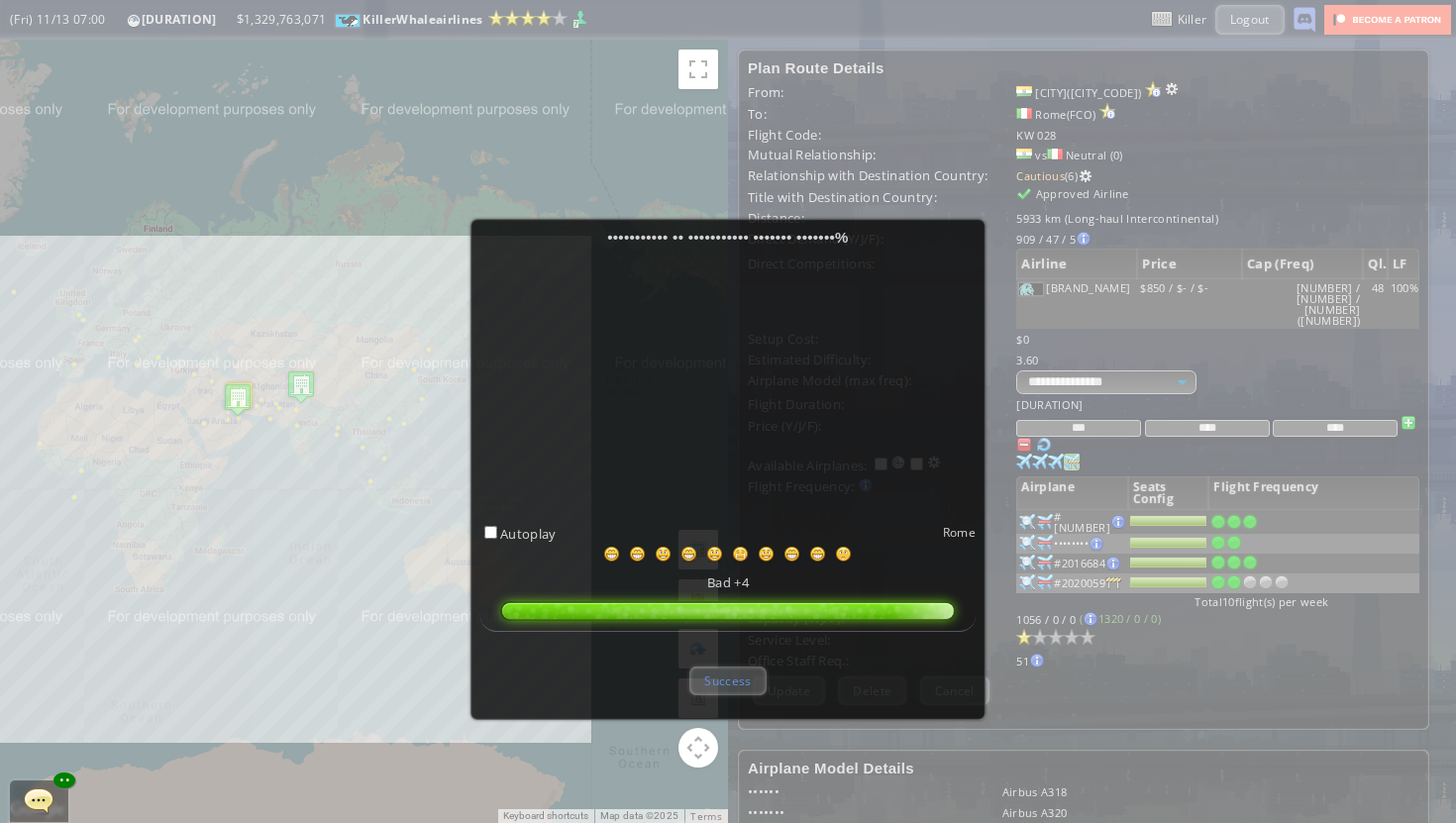 click on "Success" at bounding box center (727, 680) 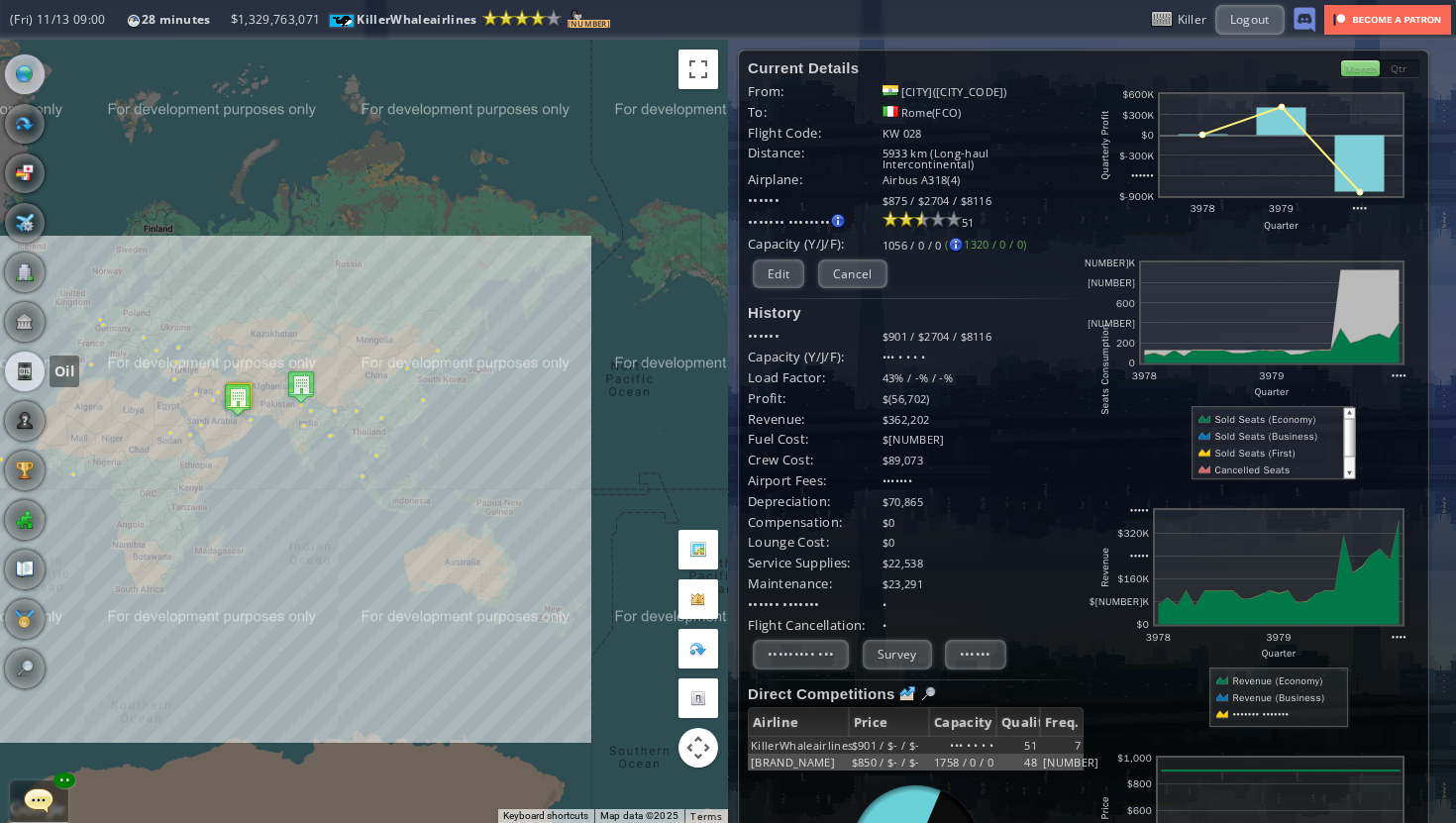 click at bounding box center [25, 371] 